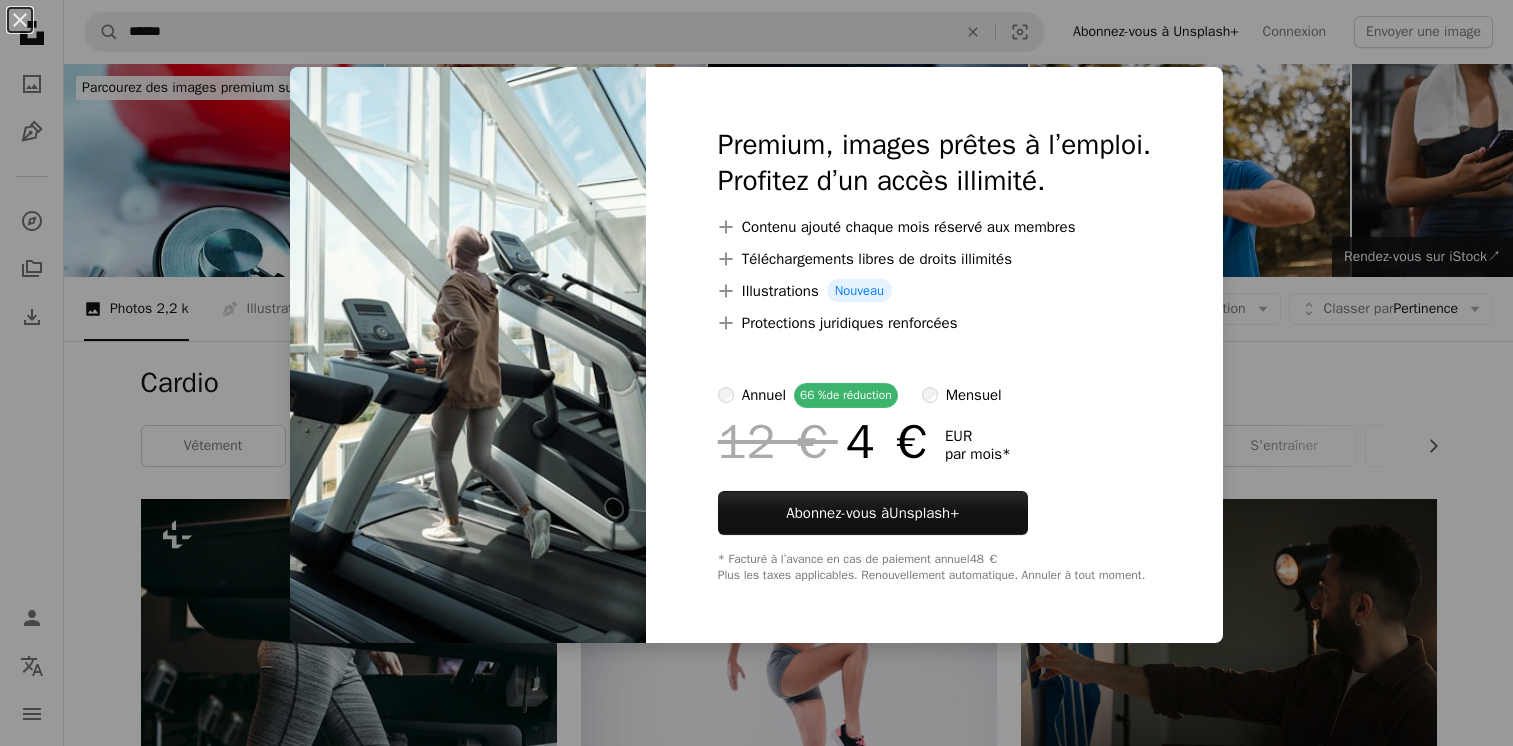 scroll, scrollTop: 1036, scrollLeft: 0, axis: vertical 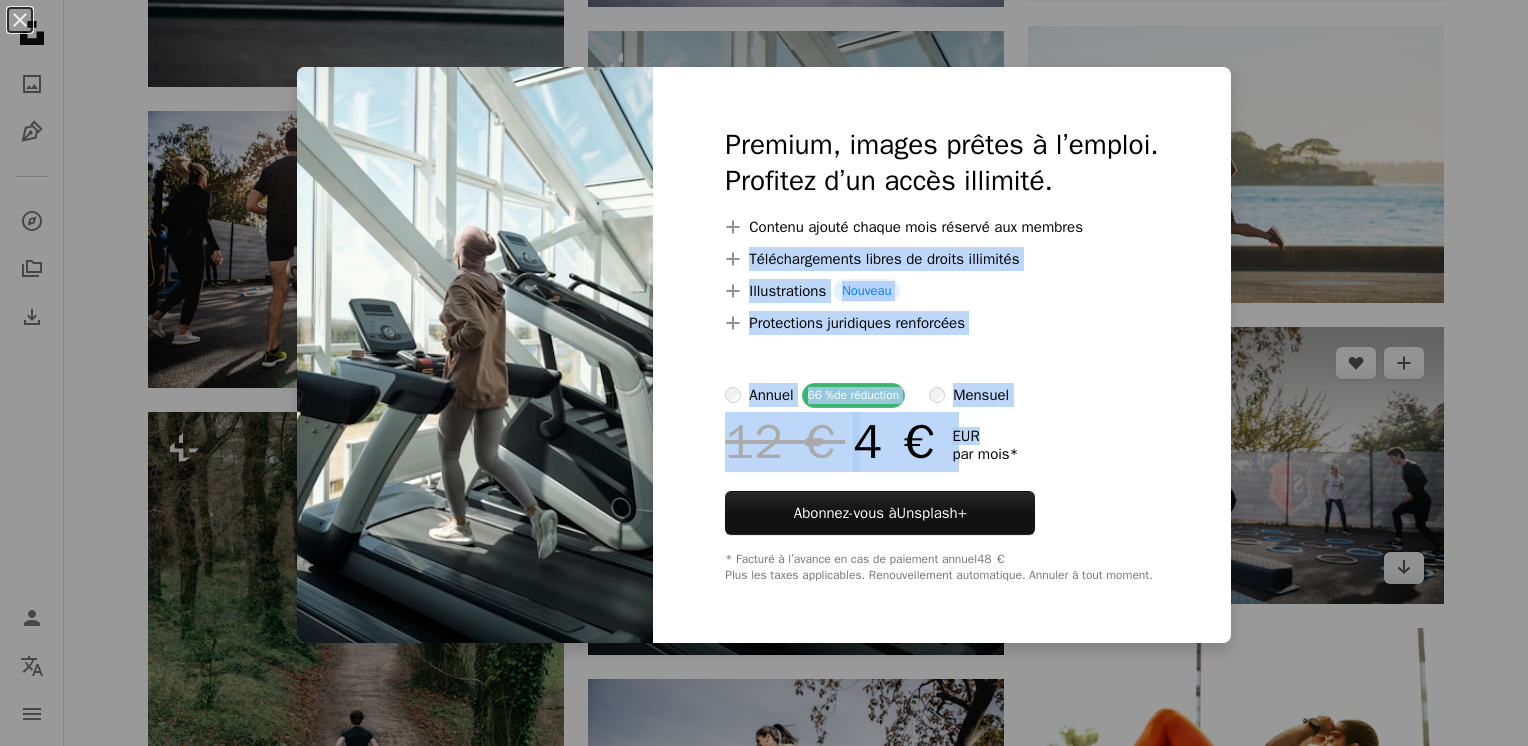 drag, startPoint x: 1376, startPoint y: 263, endPoint x: 1351, endPoint y: 438, distance: 176.7767 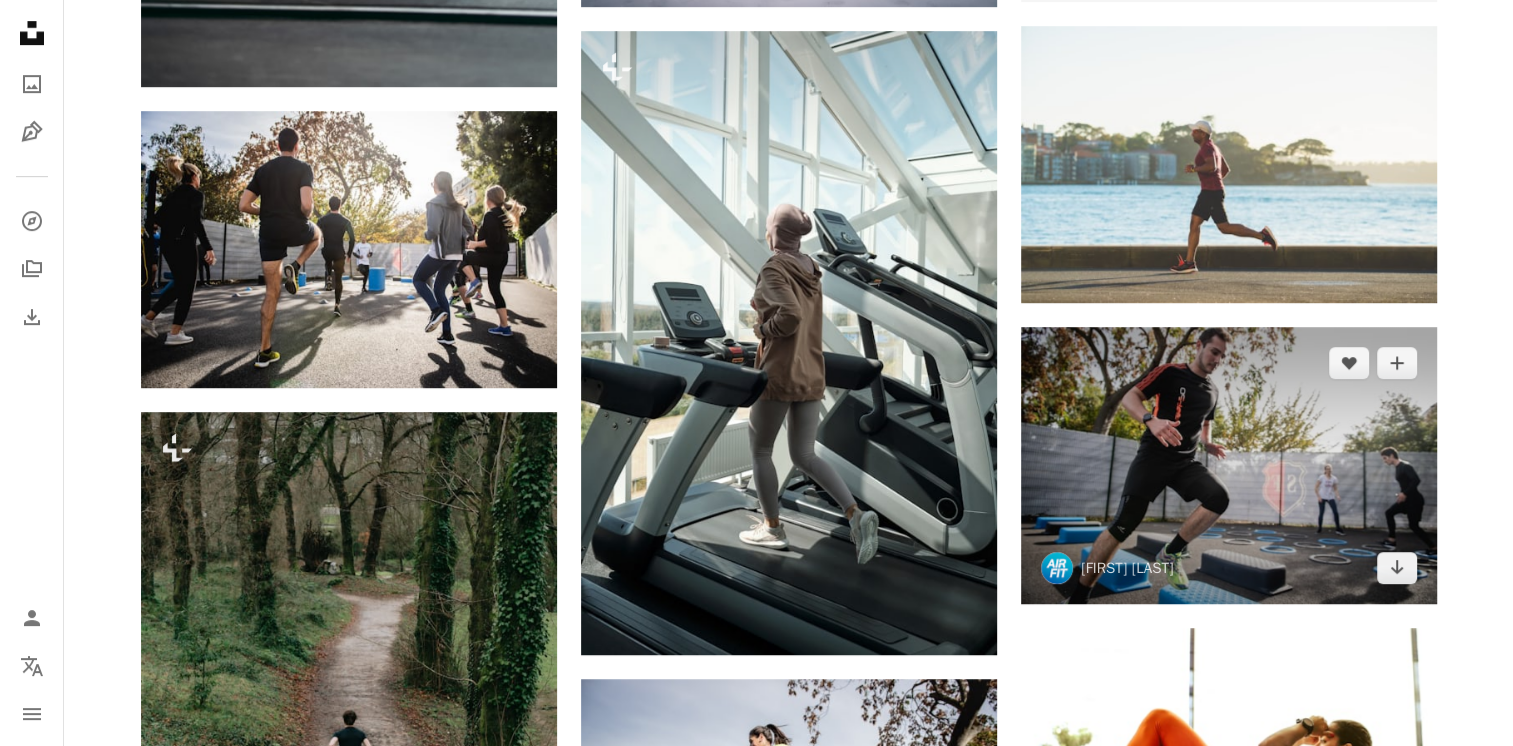 click at bounding box center [1229, 465] 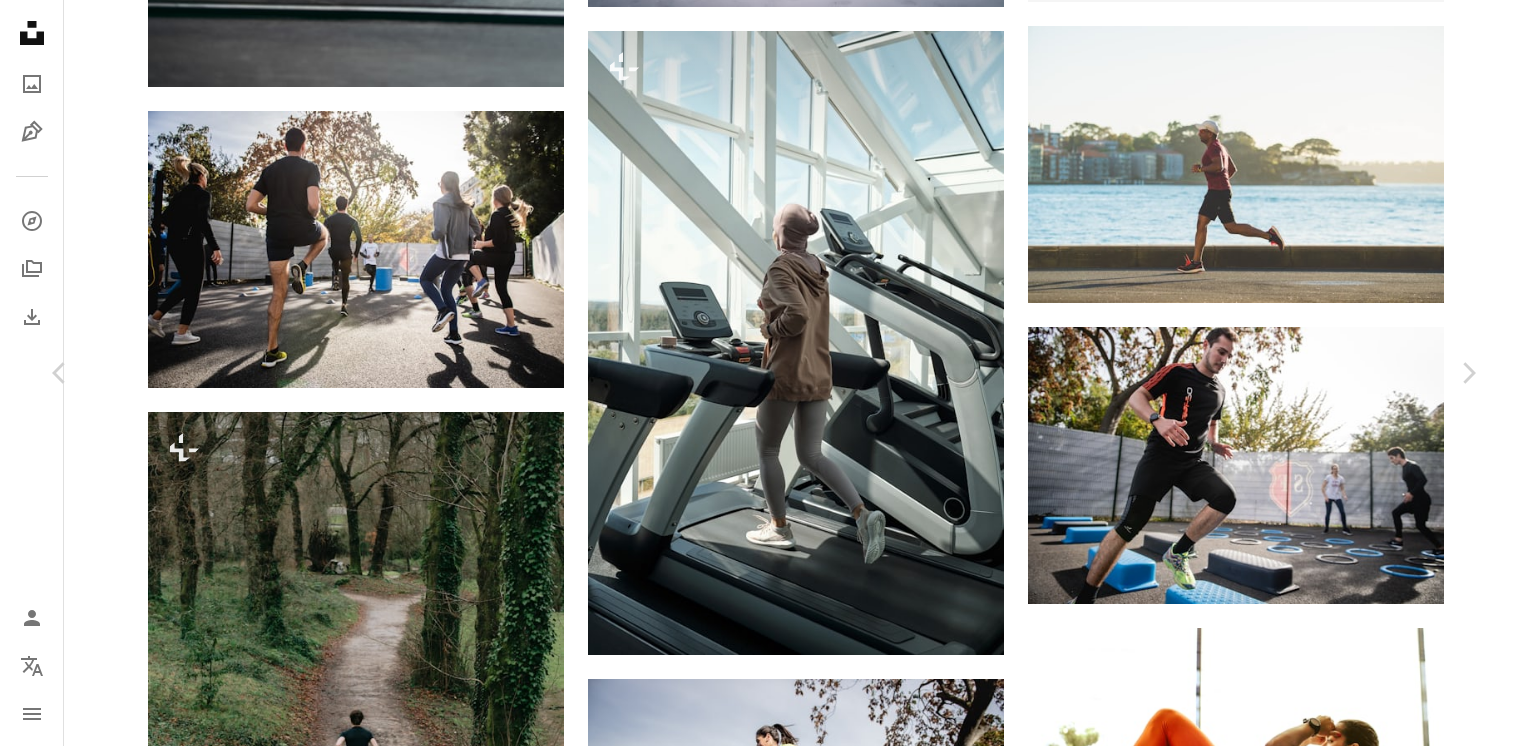 click on "An X shape Chevron left Chevron right [FIRST] [LAST] [FIRST] [LAST] A heart A plus sign Télécharger gratuitement Chevron down Zoom in Vues 3 452 967 Téléchargements 14 423 Présentée dans Santé et bien-être A forward-right arrow Partager Info icon Infos More Actions A map marker [CITY], [COUNTRY] Calendar outlined Publiée le  16 décembre 2020 Camera NIKON CORPORATION, NIKON D5 Safety Utilisation gratuite sous la  Licence Unsplash arrière-plan femme homme gymnase extérieur équipe sport aptitude course sportif champ exercice entraînement chemin athlète jogging étirer convenir réchauffer humain Photos banque d’images gratuites Parcourez des images premium sur iStock  |  - 20 % avec le code UNSPLASH20 Rendez-vous sur iStock  ↗ Images associées A heart A plus sign [FIRST] [LAST] Arrow pointing down A heart A plus sign [FIRST] [LAST] Arrow pointing down A heart A plus sign [FIRST] [LAST] Arrow pointing down A heart A plus sign [FIRST] [LAST] Arrow pointing down Plus sign for Unsplash+ A heart A plus sign" at bounding box center [764, 4000] 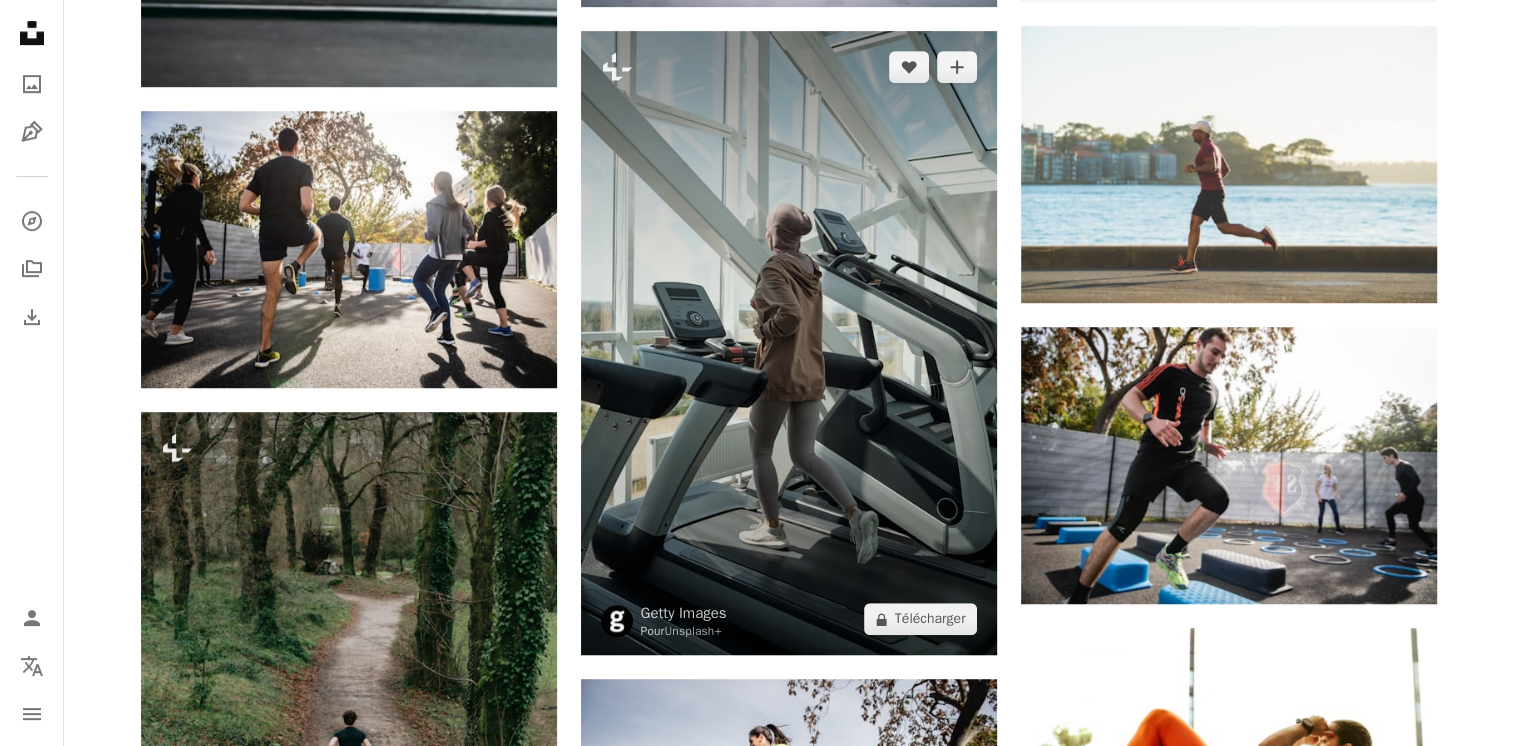 click at bounding box center (789, 343) 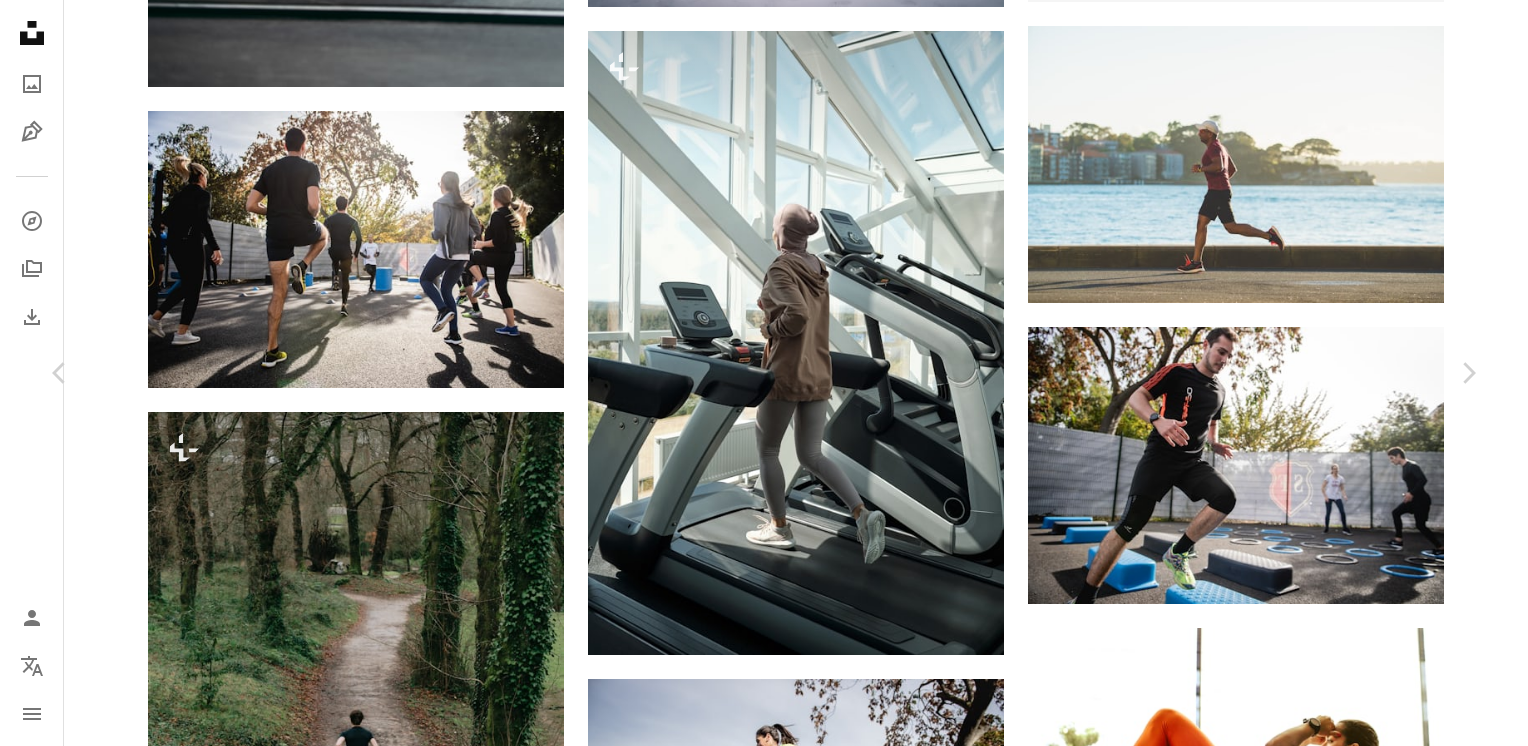 click on "An X shape Chevron left Chevron right Getty Images Pour  Unsplash+ A heart A plus sign A lock Télécharger Zoom in A forward-right arrow Partager More Actions Calendar outlined Publiée le  13 septembre 2022 Safety Contenu cédé sous  Licence Unsplash+ hijab Sain faire de l'exercice Équipement sportif entrainement sportif vêtements modestes machine d’exercice Photos banque d’images gratuites De cette série Chevron right Plus sign for Unsplash+ Plus sign for Unsplash+ Plus sign for Unsplash+ Plus sign for Unsplash+ Plus sign for Unsplash+ Plus sign for Unsplash+ Plus sign for Unsplash+ Plus sign for Unsplash+ Images associées" at bounding box center [764, 4000] 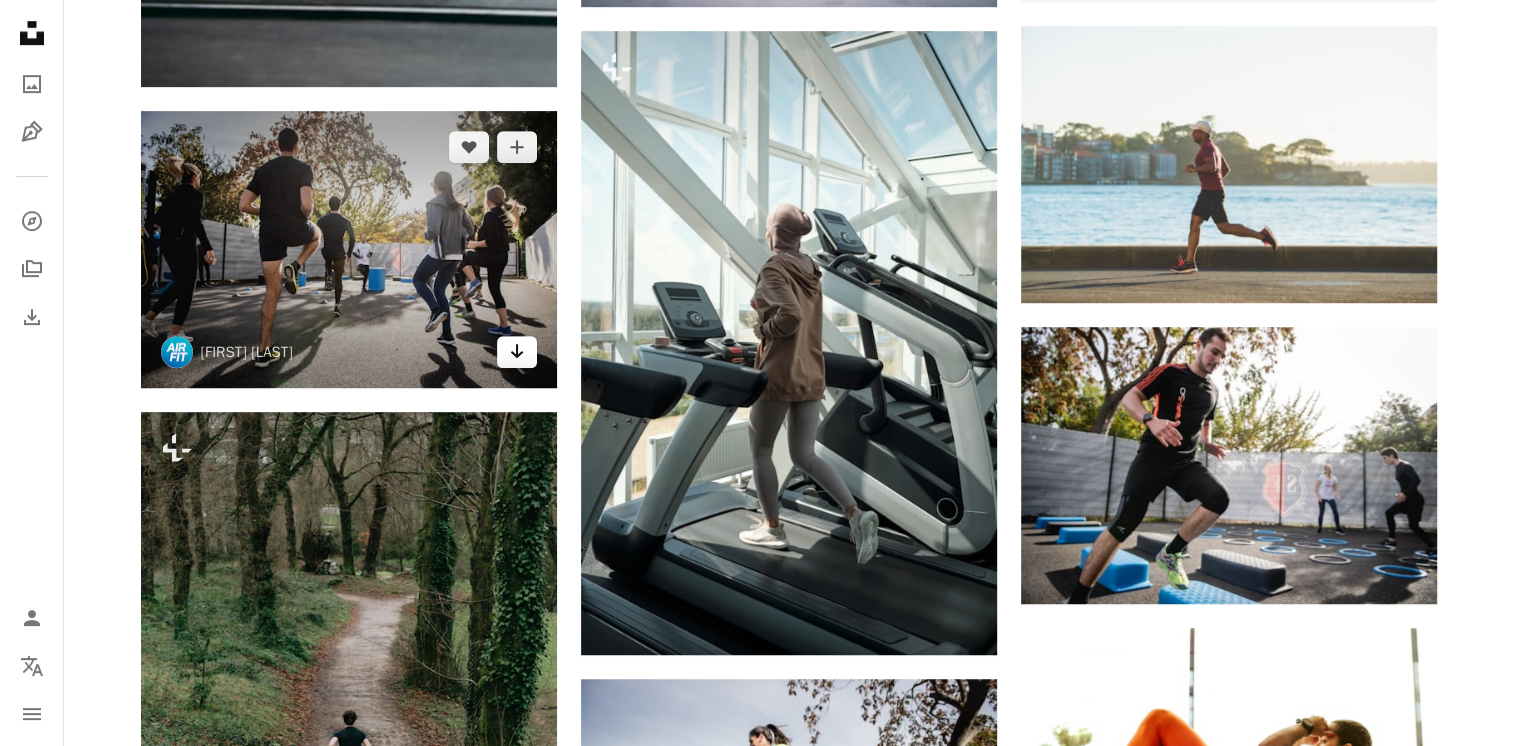 click on "Arrow pointing down" at bounding box center [517, 351] 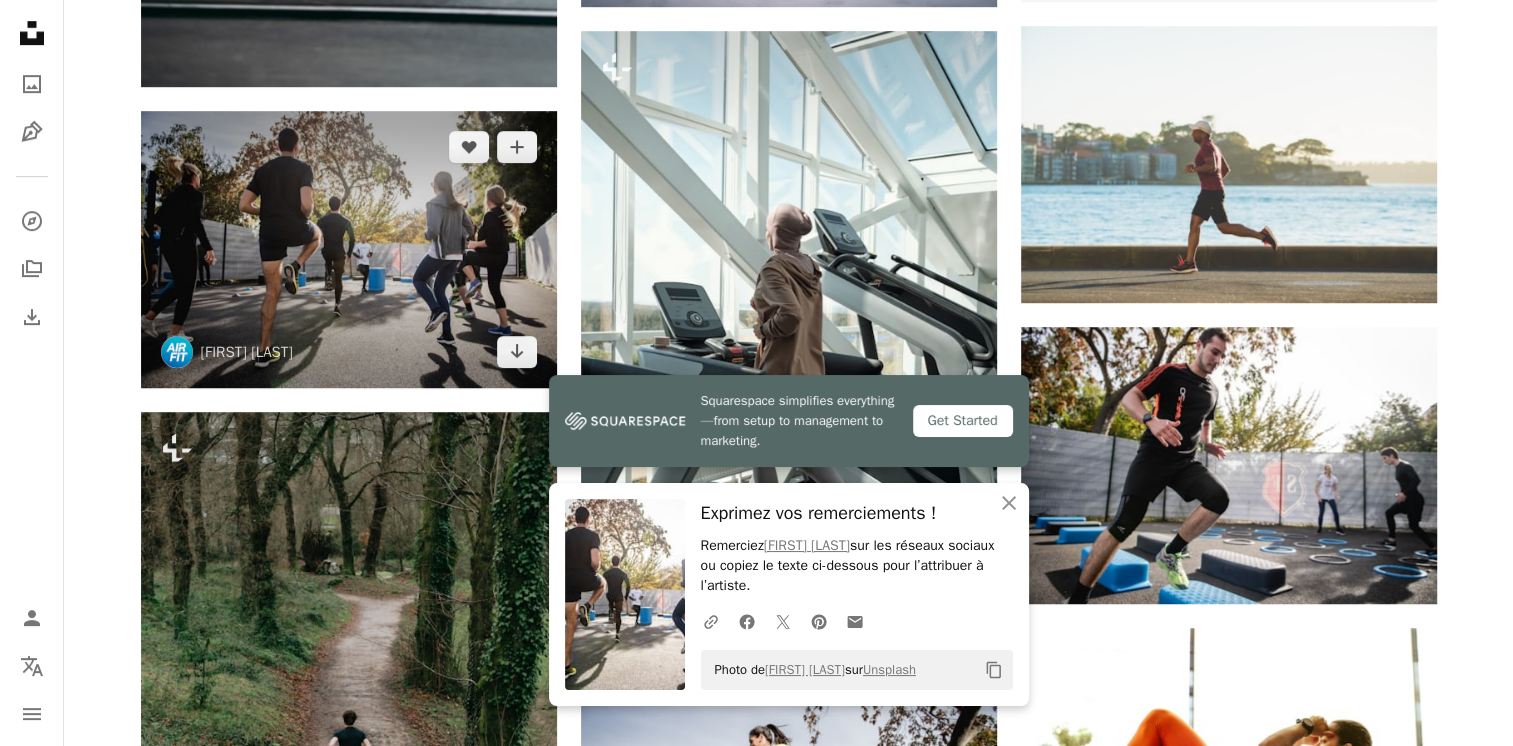scroll, scrollTop: 384, scrollLeft: 0, axis: vertical 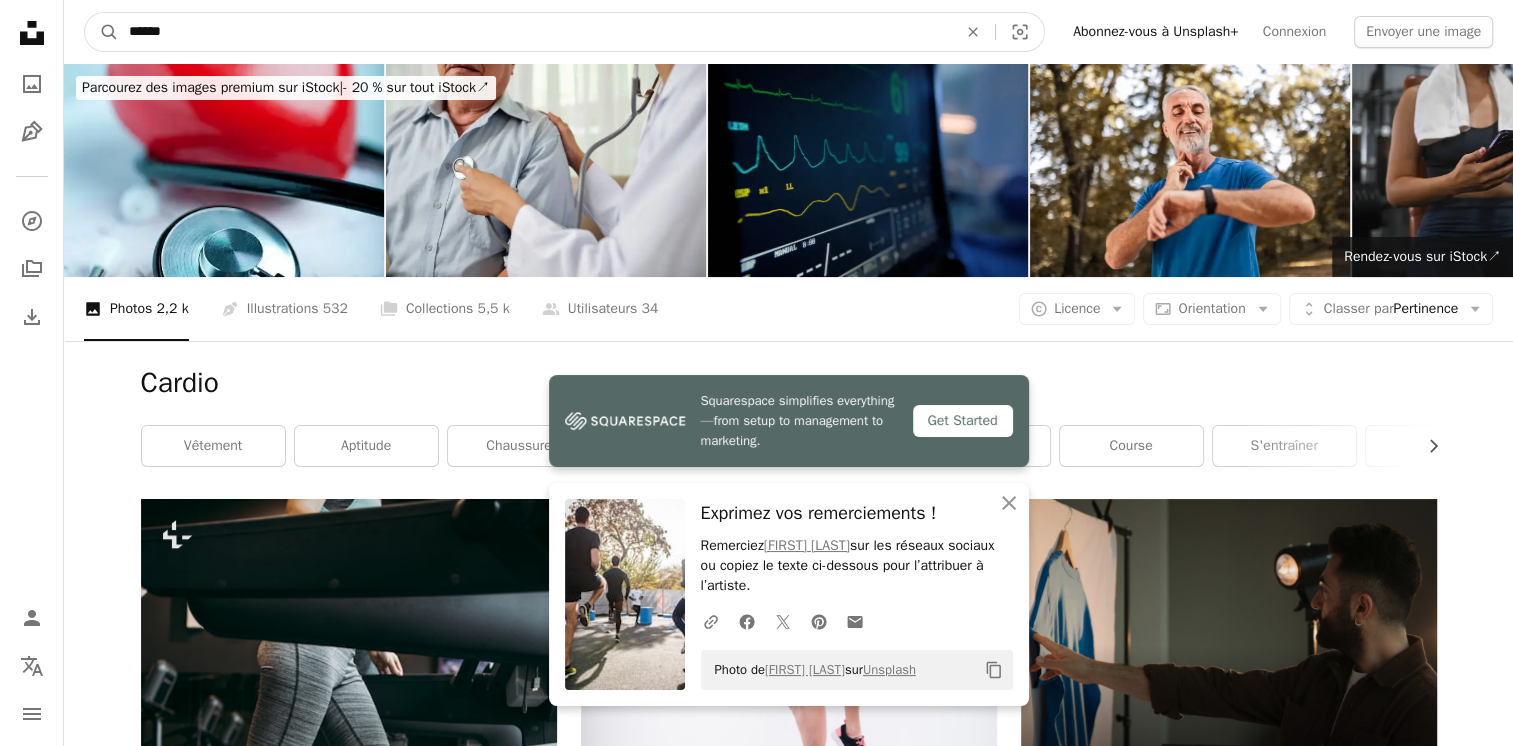 click on "******" at bounding box center (535, 32) 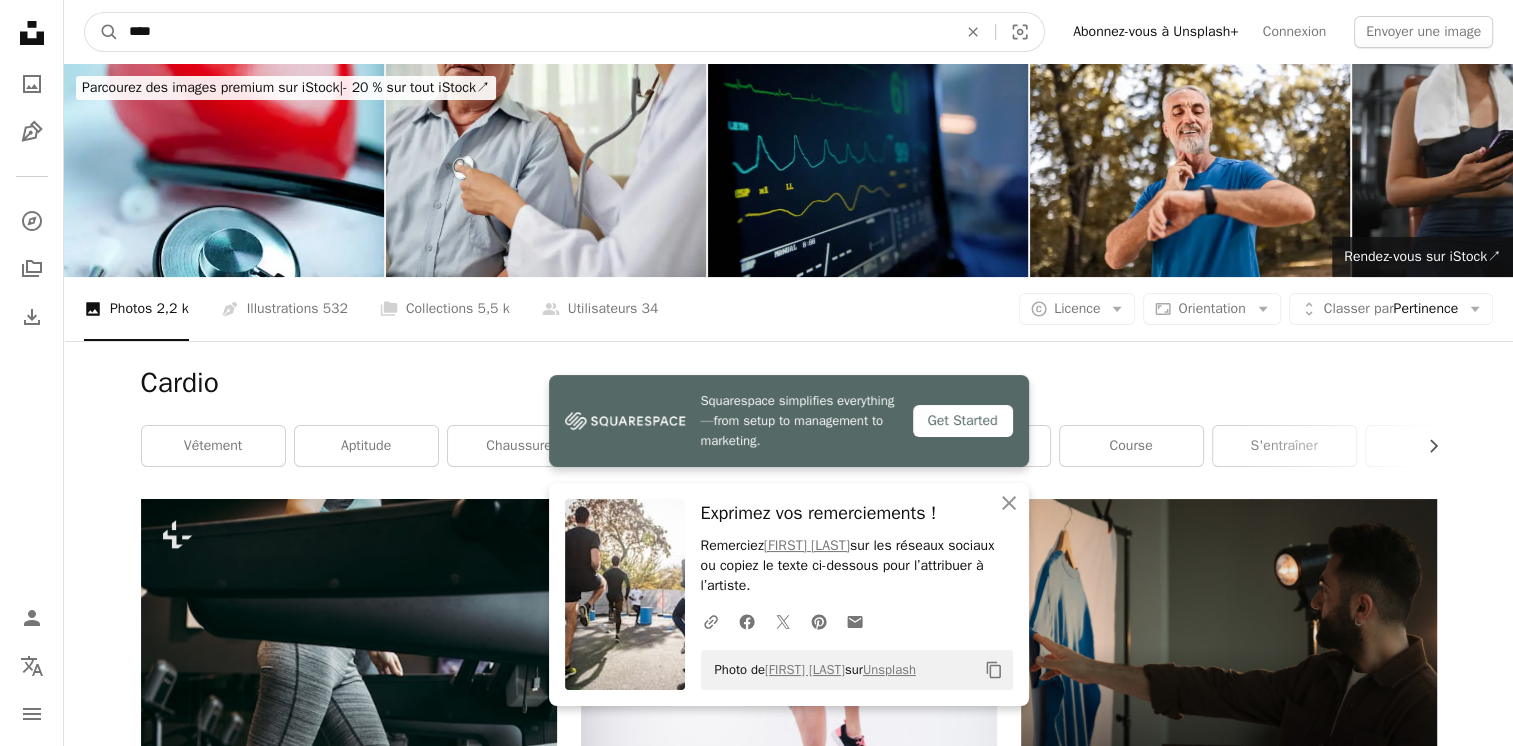 type on "****" 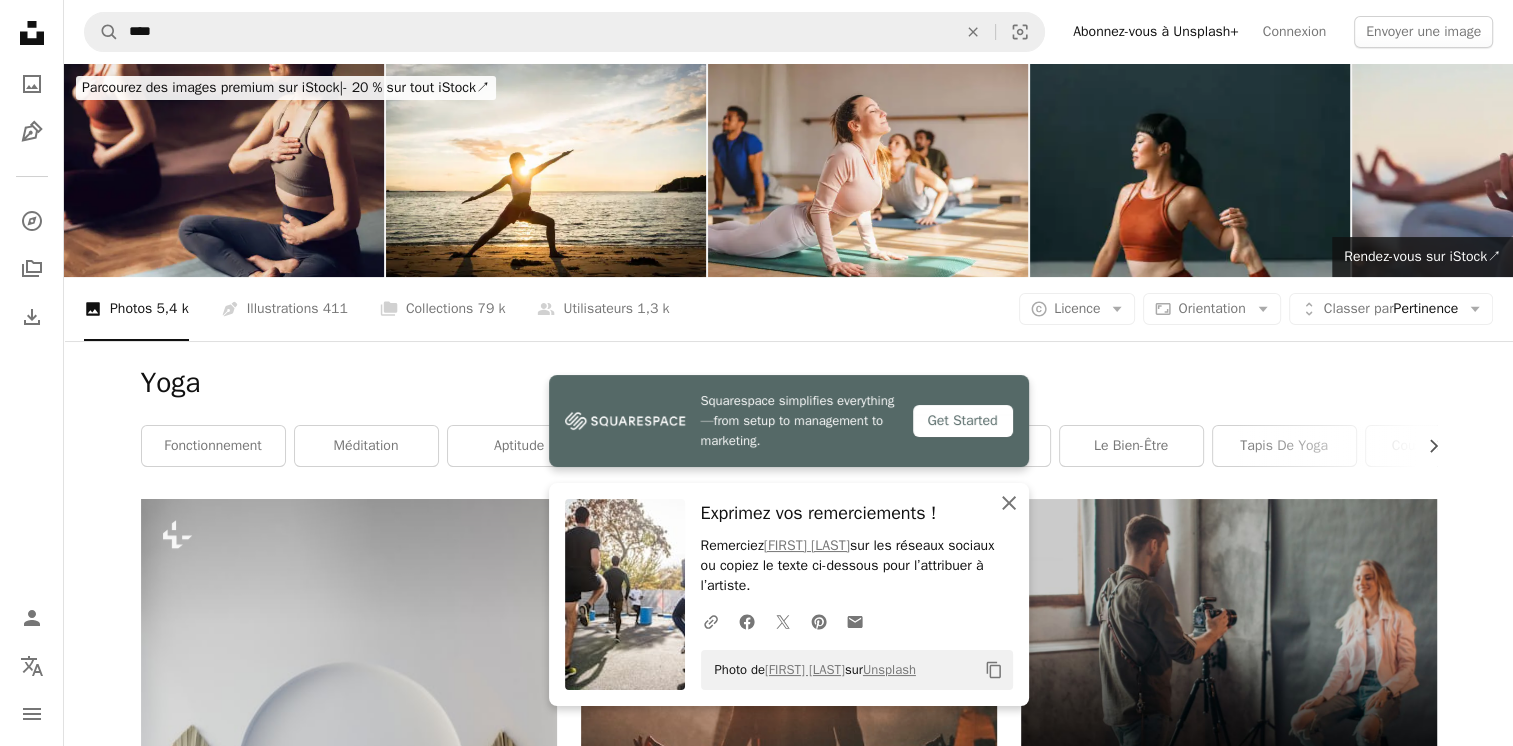 click at bounding box center (1009, 503) 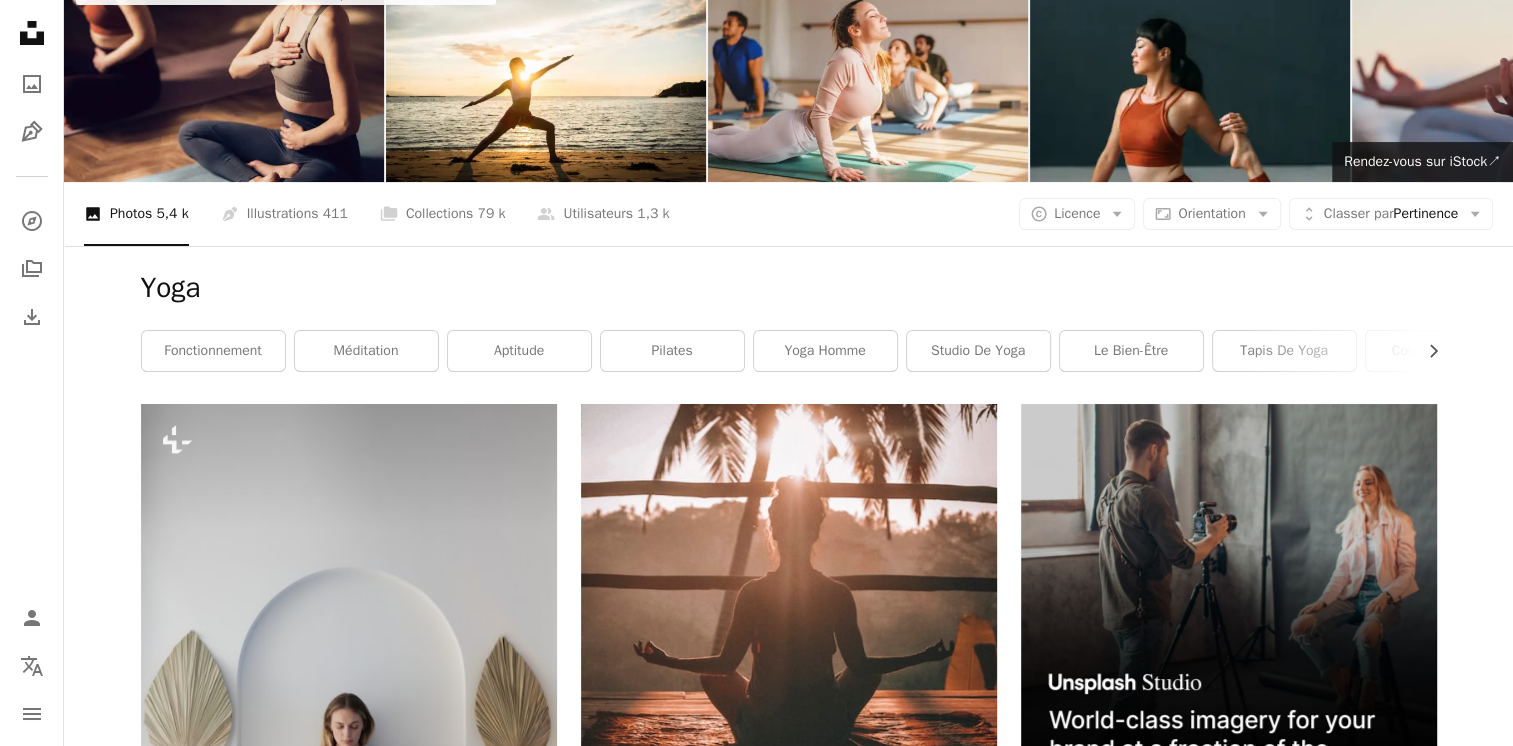 scroll, scrollTop: 120, scrollLeft: 0, axis: vertical 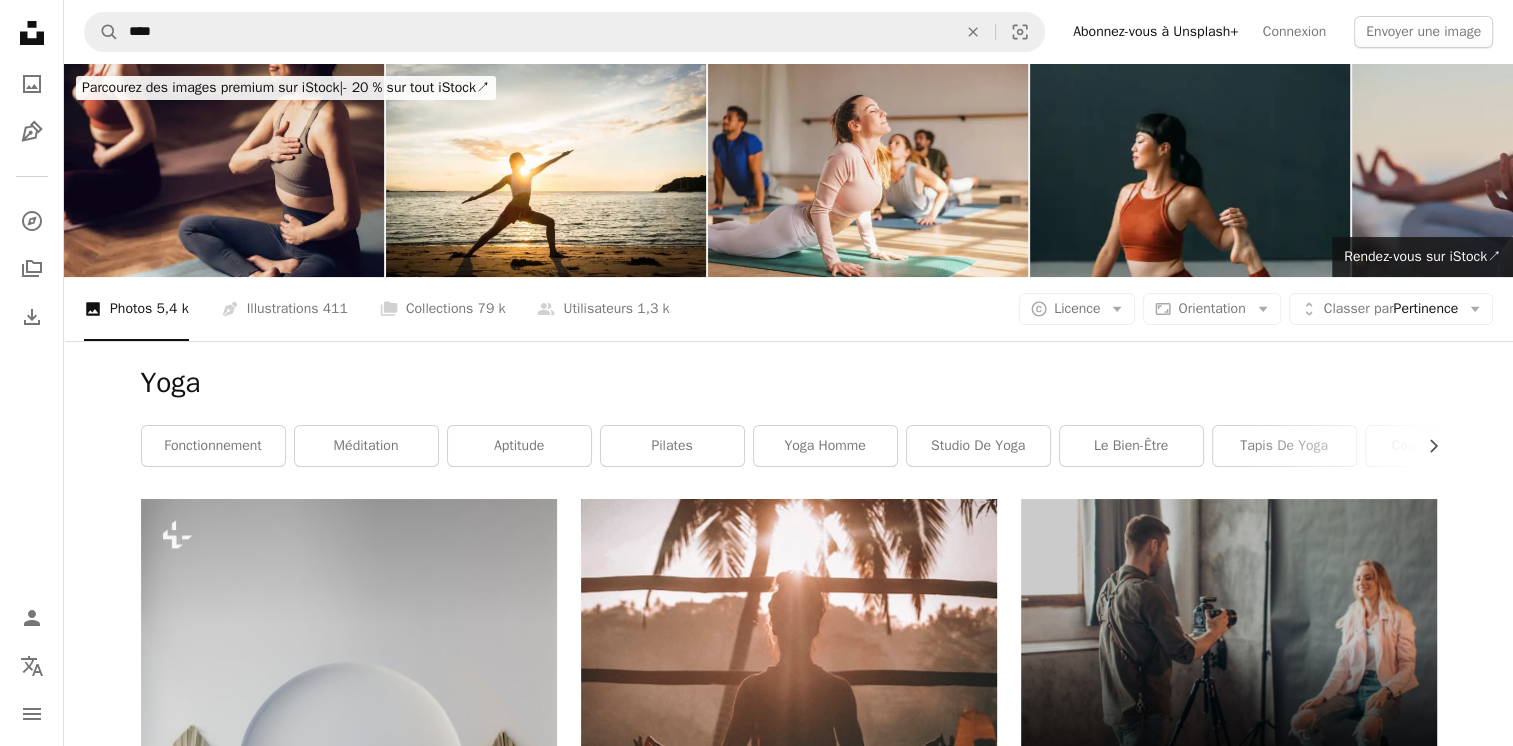 click at bounding box center [1512, 170] 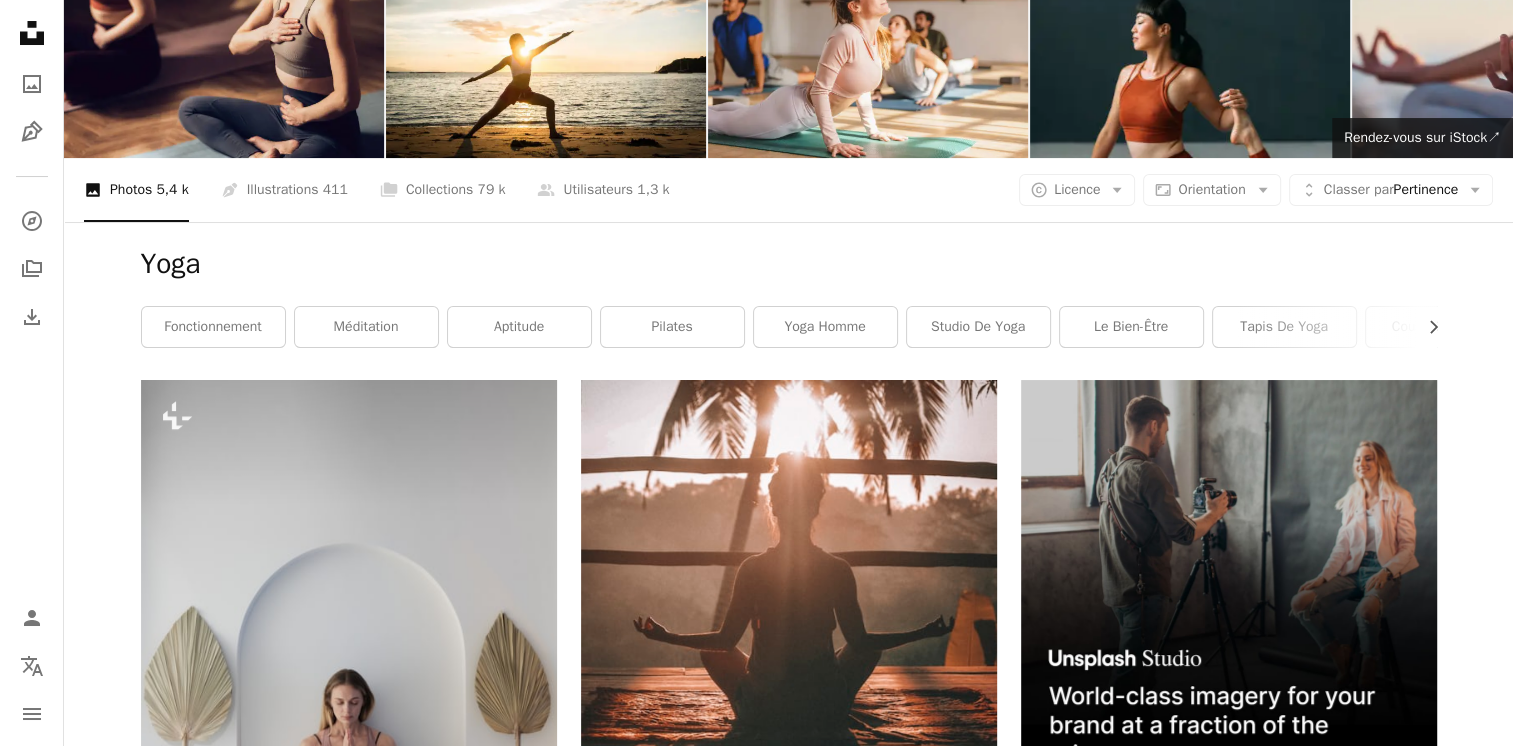 scroll, scrollTop: 120, scrollLeft: 0, axis: vertical 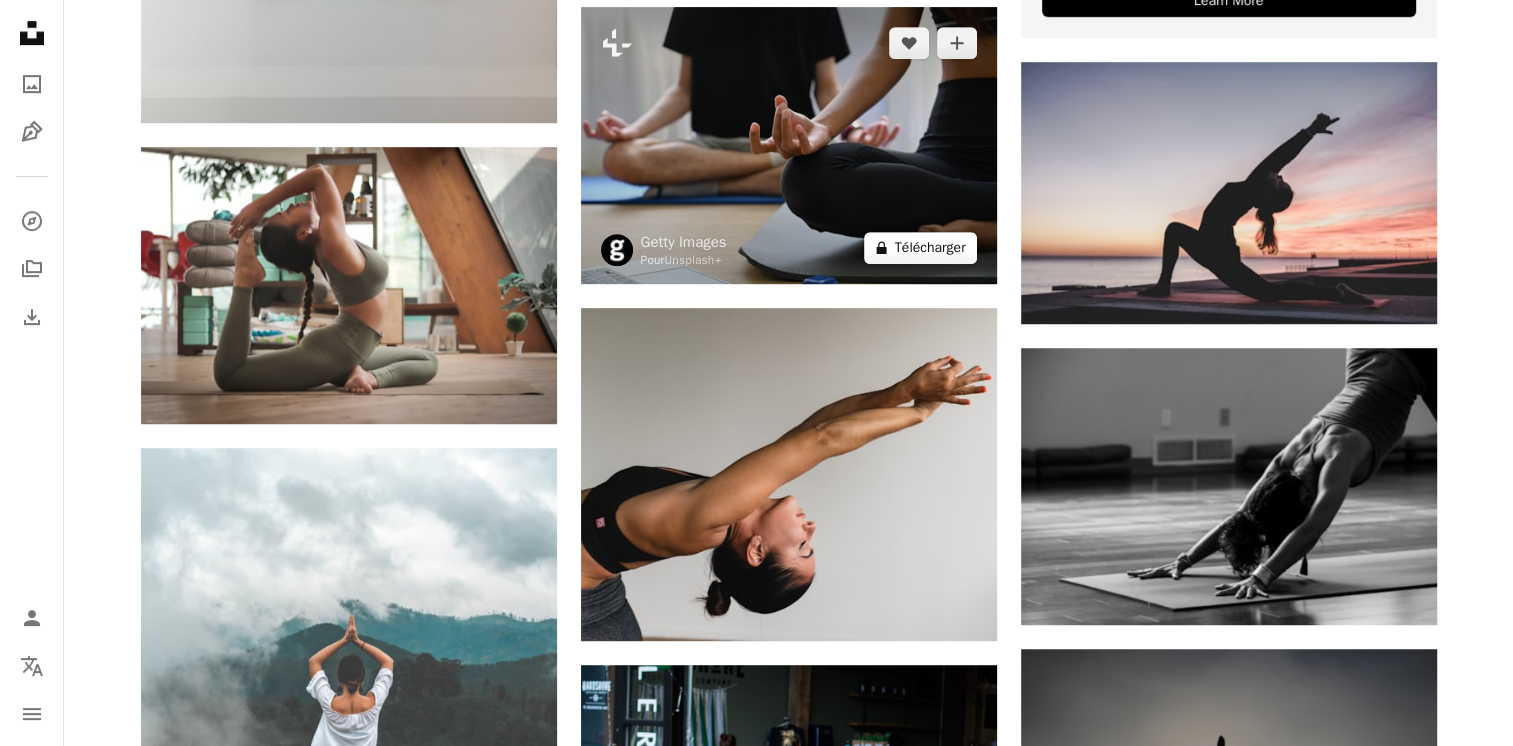 click on "A lock Télécharger" at bounding box center (480, 87) 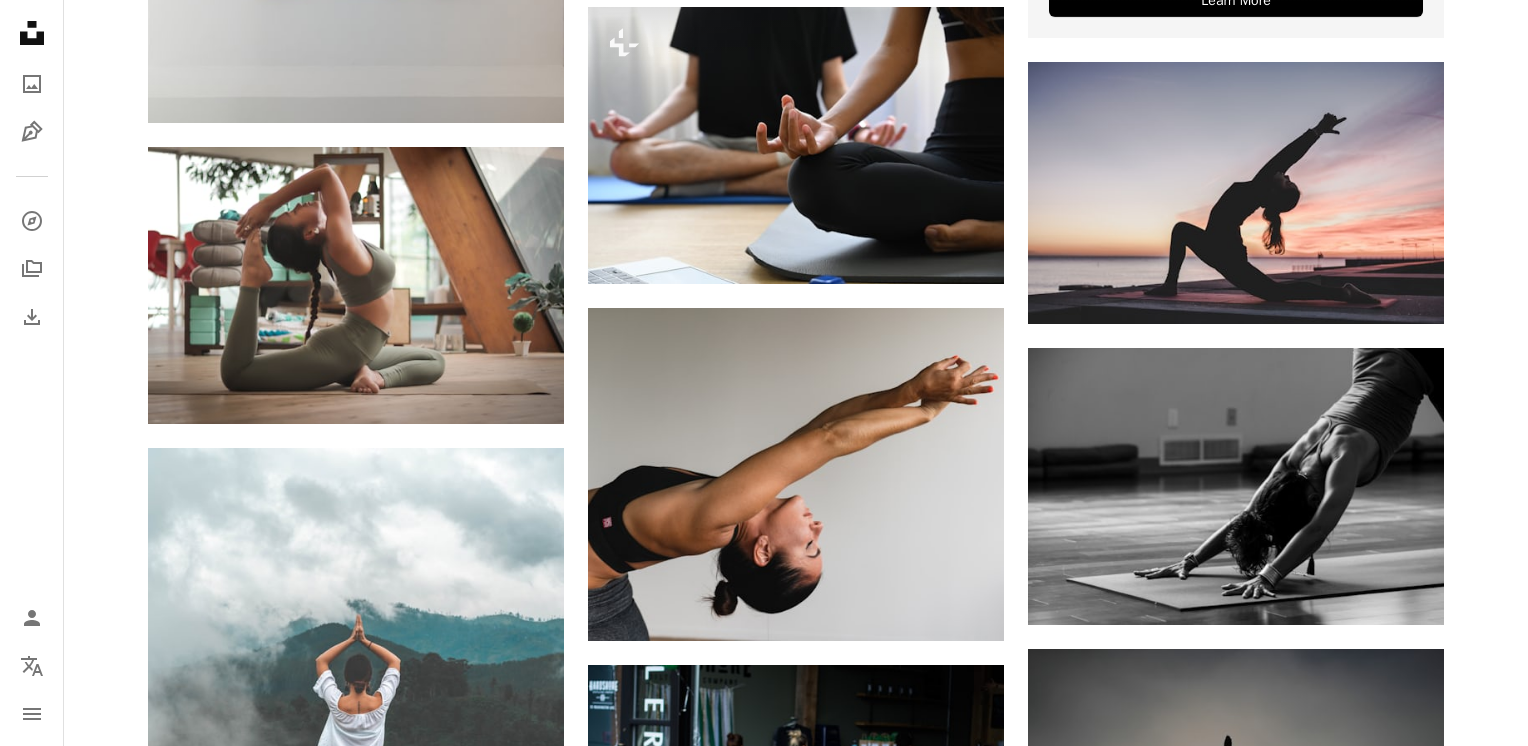 click on "An X shape Premium, images prêtes à l’emploi. Profitez d’un accès illimité. A plus sign Contenu ajouté chaque mois réservé aux membres A plus sign Téléchargements libres de droits illimités A plus sign Illustrations  Nouveau A plus sign Protections juridiques renforcées annuel 66 %  de réduction mensuel 12 €   4 € EUR par mois * Abonnez-vous à  Unsplash+ * Facturé à l’avance en cas de paiement annuel  48 € Plus les taxes applicables. Renouvellement automatique. Annuler à tout moment." at bounding box center (764, 3826) 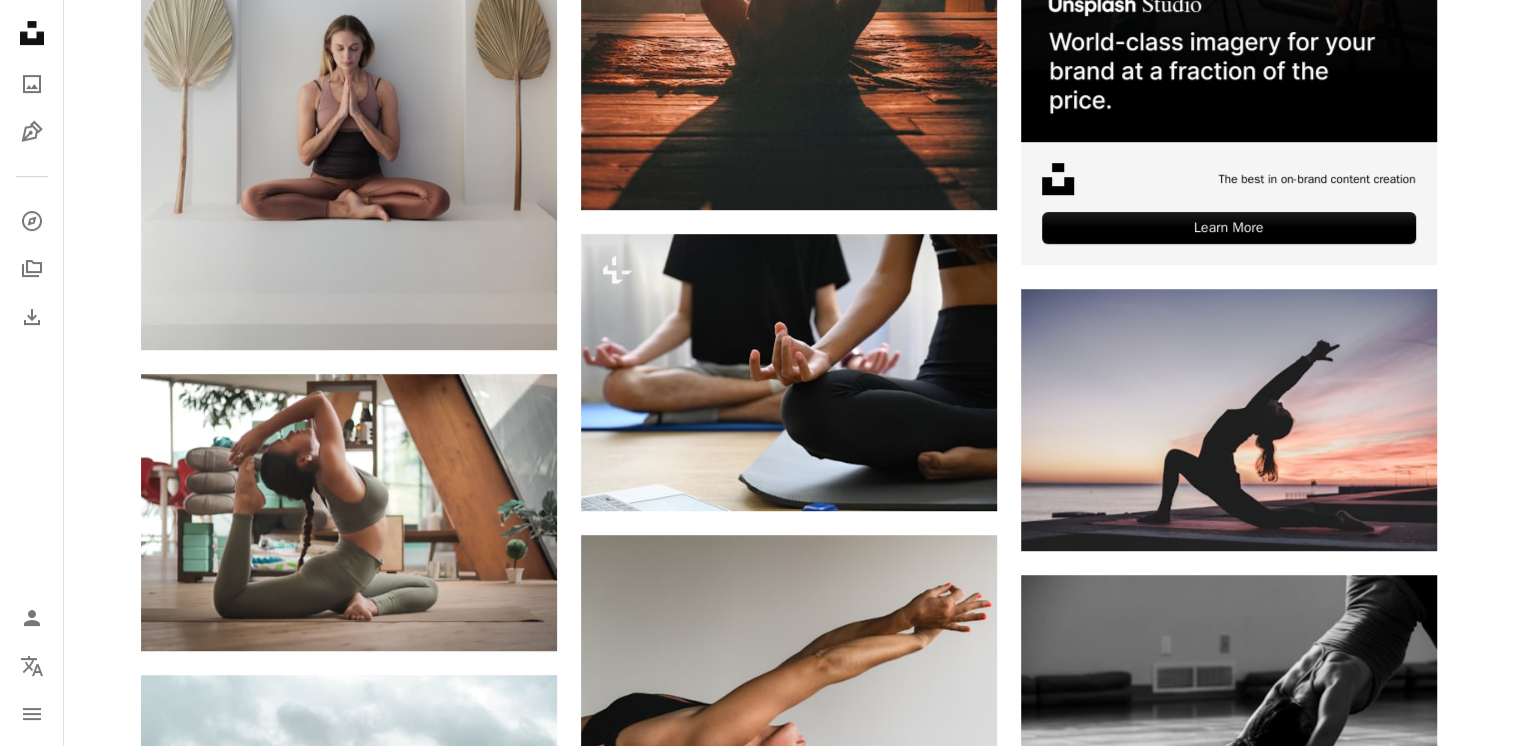 scroll, scrollTop: 733, scrollLeft: 0, axis: vertical 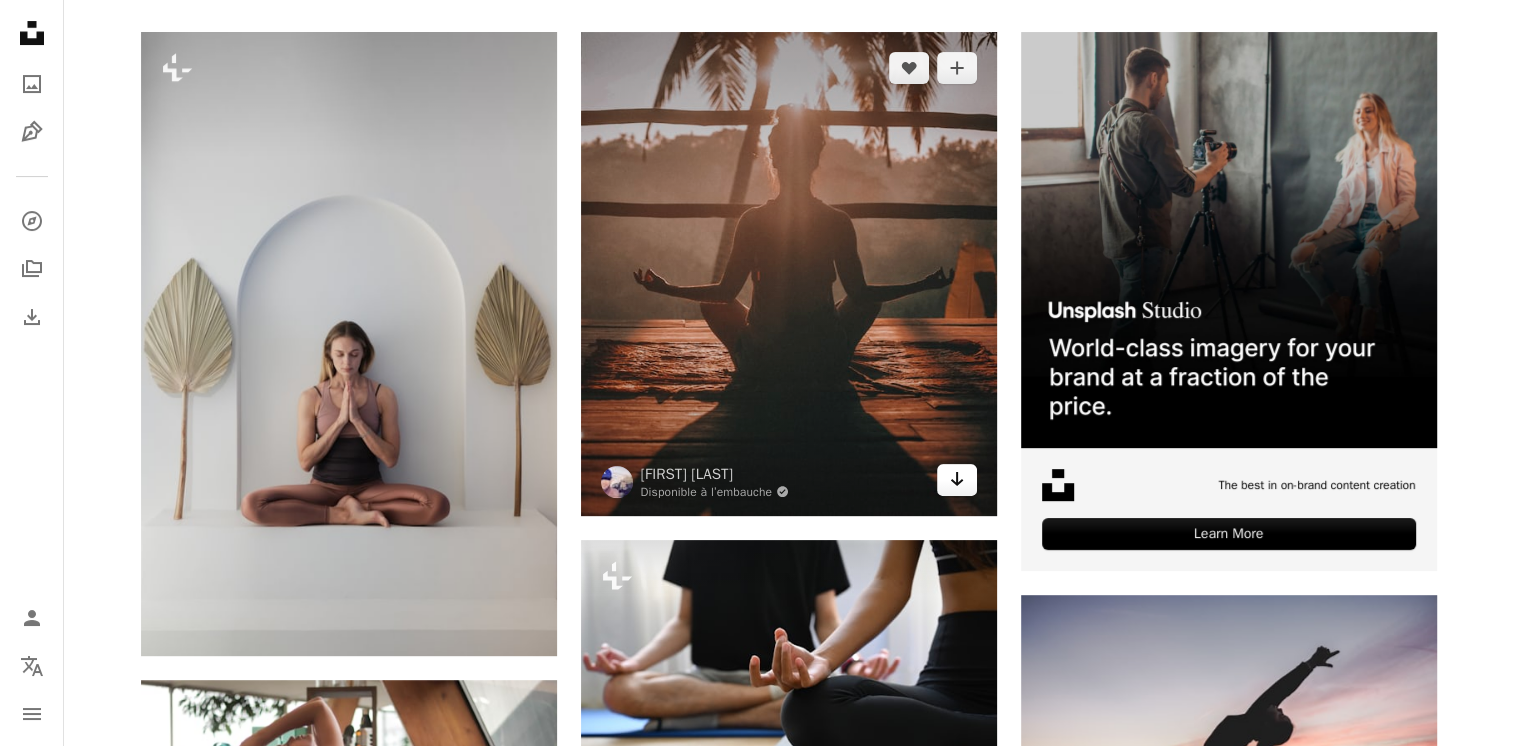 click on "Arrow pointing down" at bounding box center [957, 479] 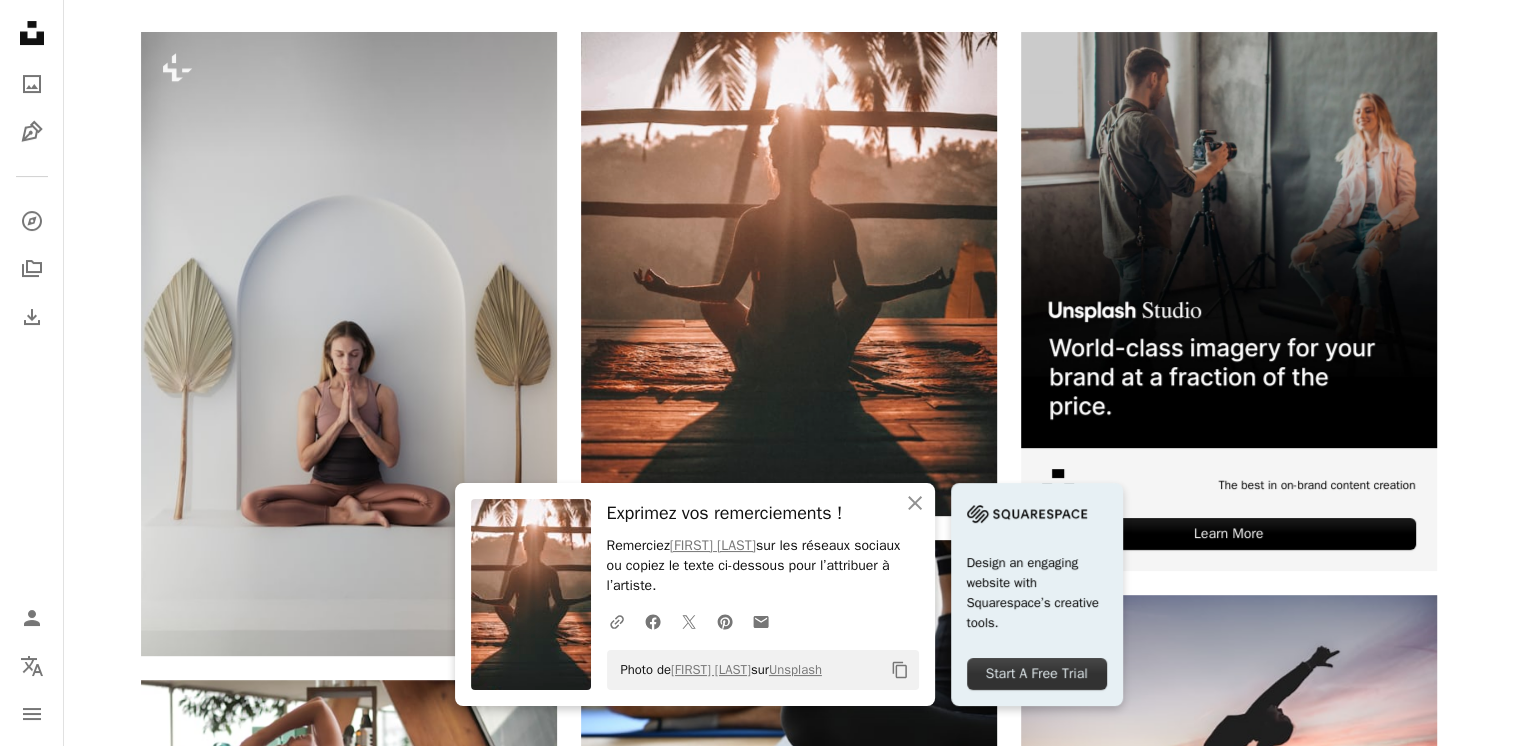 click on "A lock Télécharger HIIT Plus sign for Unsplash+ A heart A plus sign [FIRST] [LAST] Pour  Unsplash+ A lock Télécharger A heart A plus sign [FIRST] [LAST] Disponible à l’embauche A checkmark inside of a circle Arrow pointing down A heart A plus sign [FIRST] [LAST] Disponible à l’embauche A checkmark inside of a circle Arrow pointing down A heart A plus sign [FIRST] [LAST] Disponible à l’embauche A checkmark inside of a circle Arrow pointing down A heart A plus sign [FIRST] [LAST] Arrow pointing down A heart A plus sign [FIRST] [LAST] Disponible à l’embauche A checkmark inside of a circle Arrow pointing down A heart A plus sign [FIRST] [LAST] Disponible à l’embauche A checkmark inside of a circle Arrow pointing down Plus sign for Unsplash+ A heart A plus sign Getty Images Pour  Unsplash+ A lock Télécharger A heart A plus sign [FIRST] [LAST] Disponible à l’embauche A checkmark inside of a circle Arrow pointing down A heart A plus sign [FIRST] [LAST] Arrow pointing down Pour" at bounding box center [788, 1549] 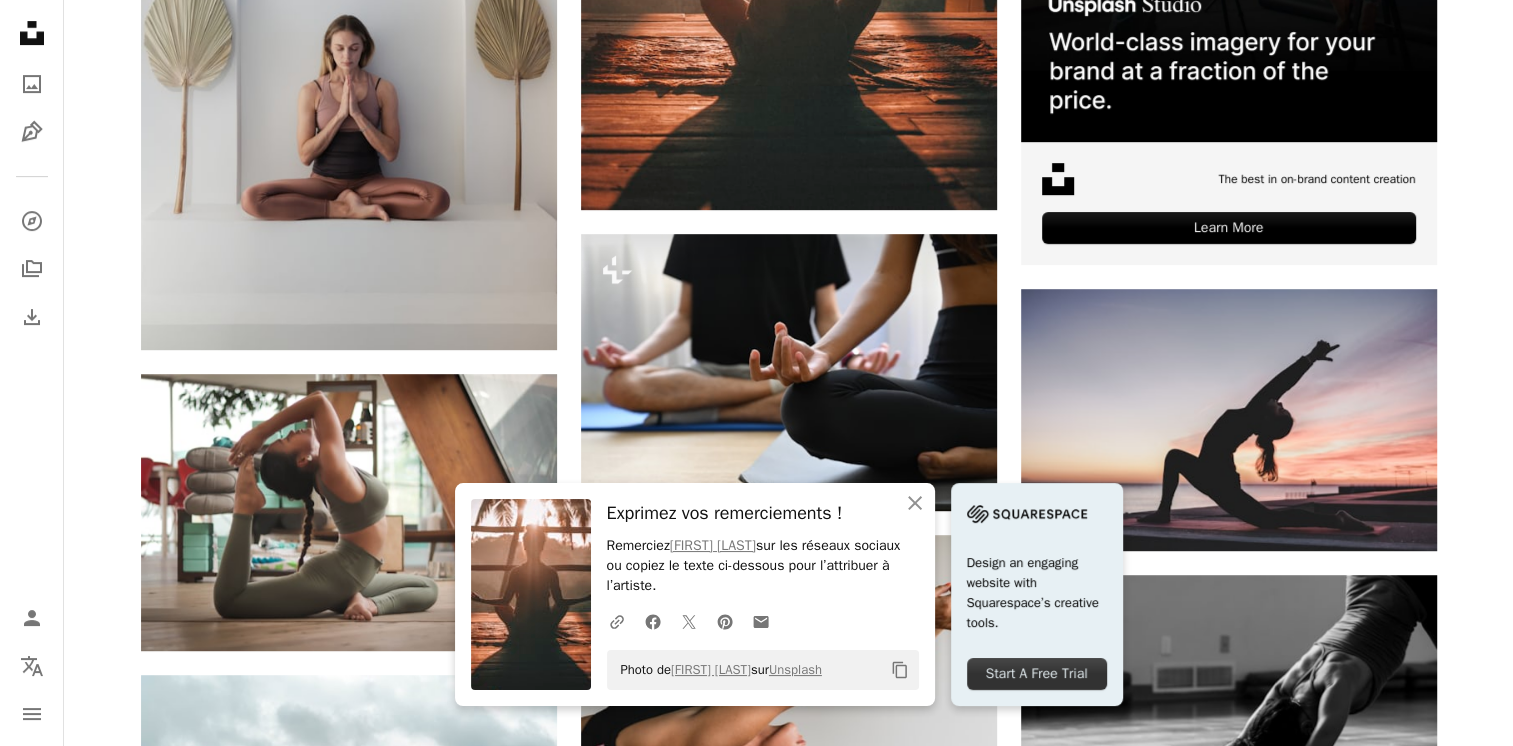 scroll, scrollTop: 813, scrollLeft: 0, axis: vertical 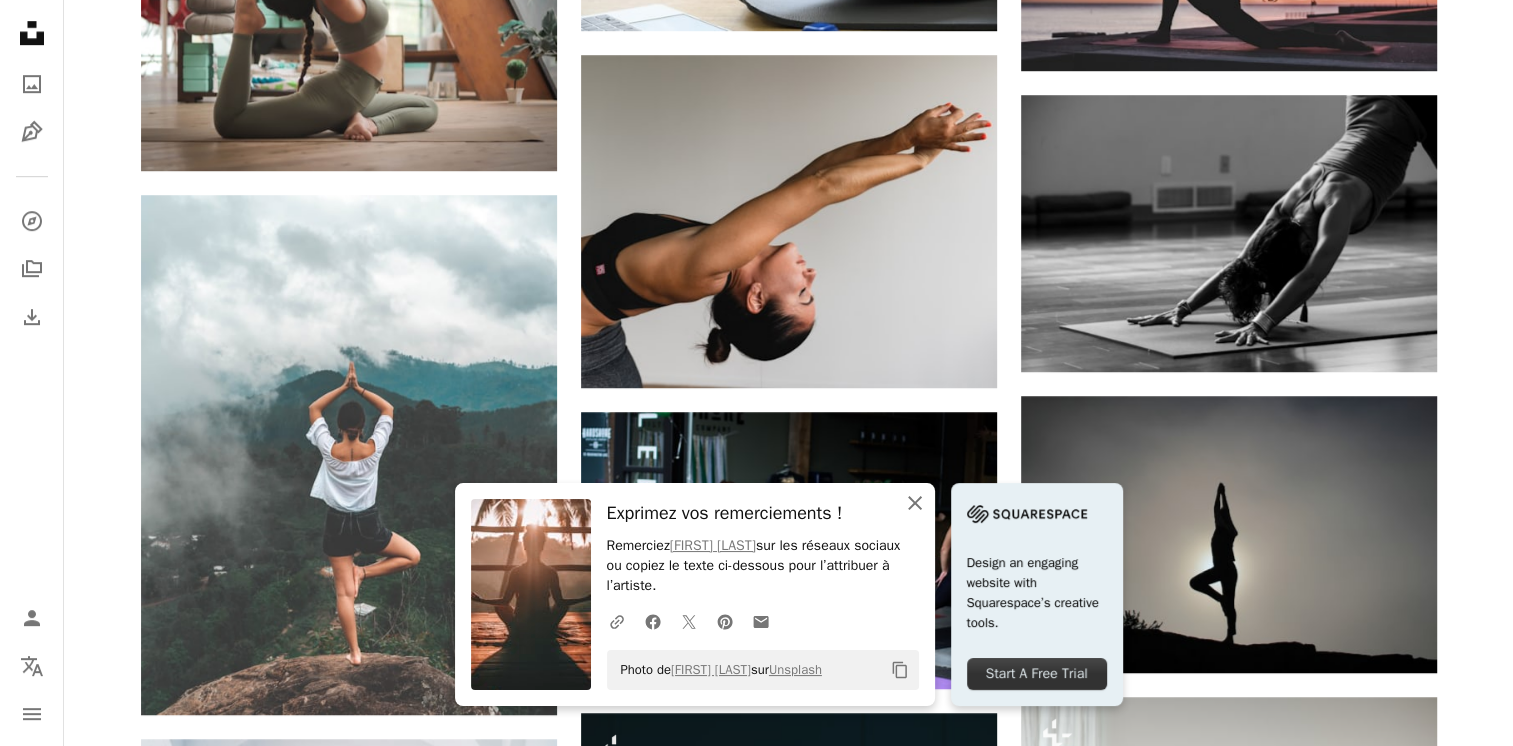 click on "An X shape" at bounding box center [915, 503] 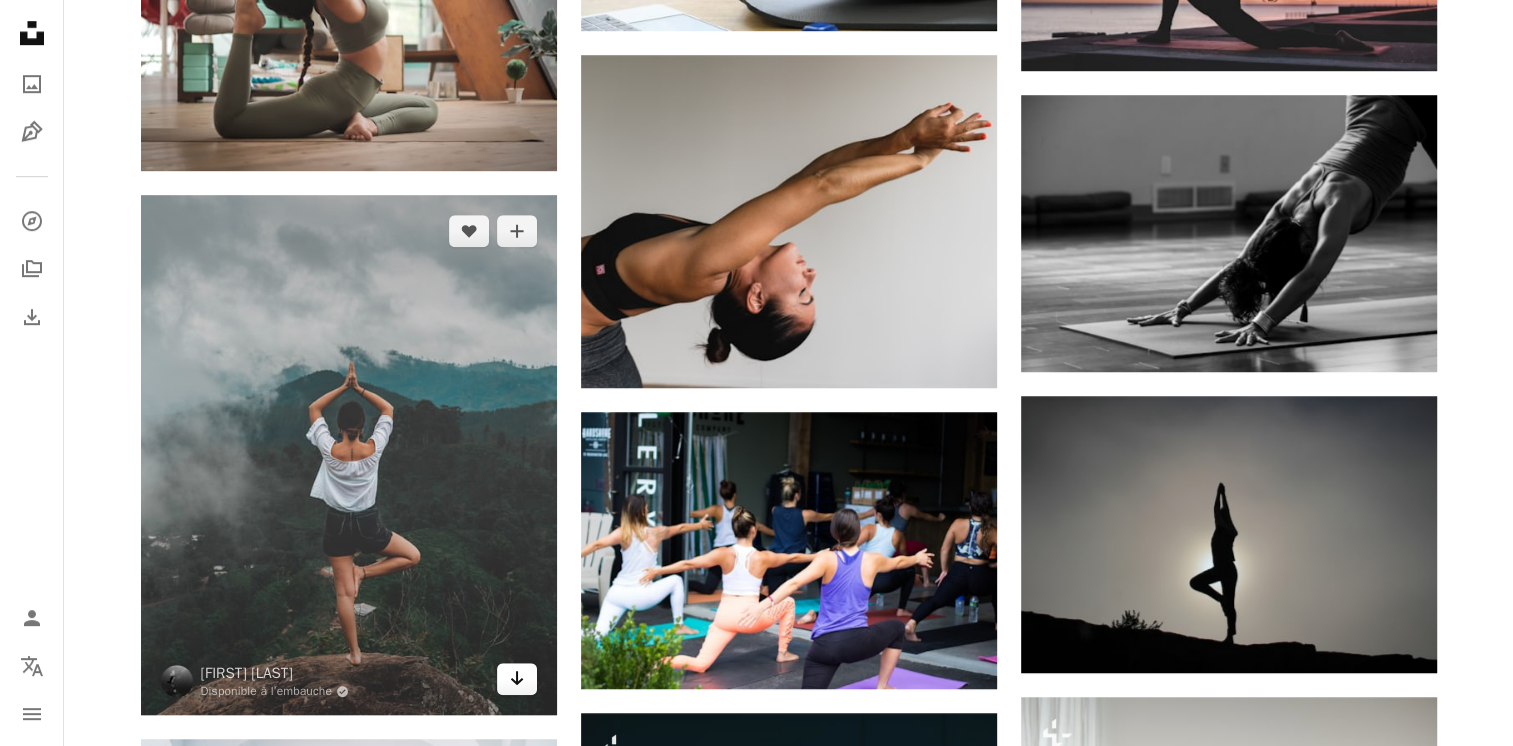 click on "Arrow pointing down" at bounding box center (517, 678) 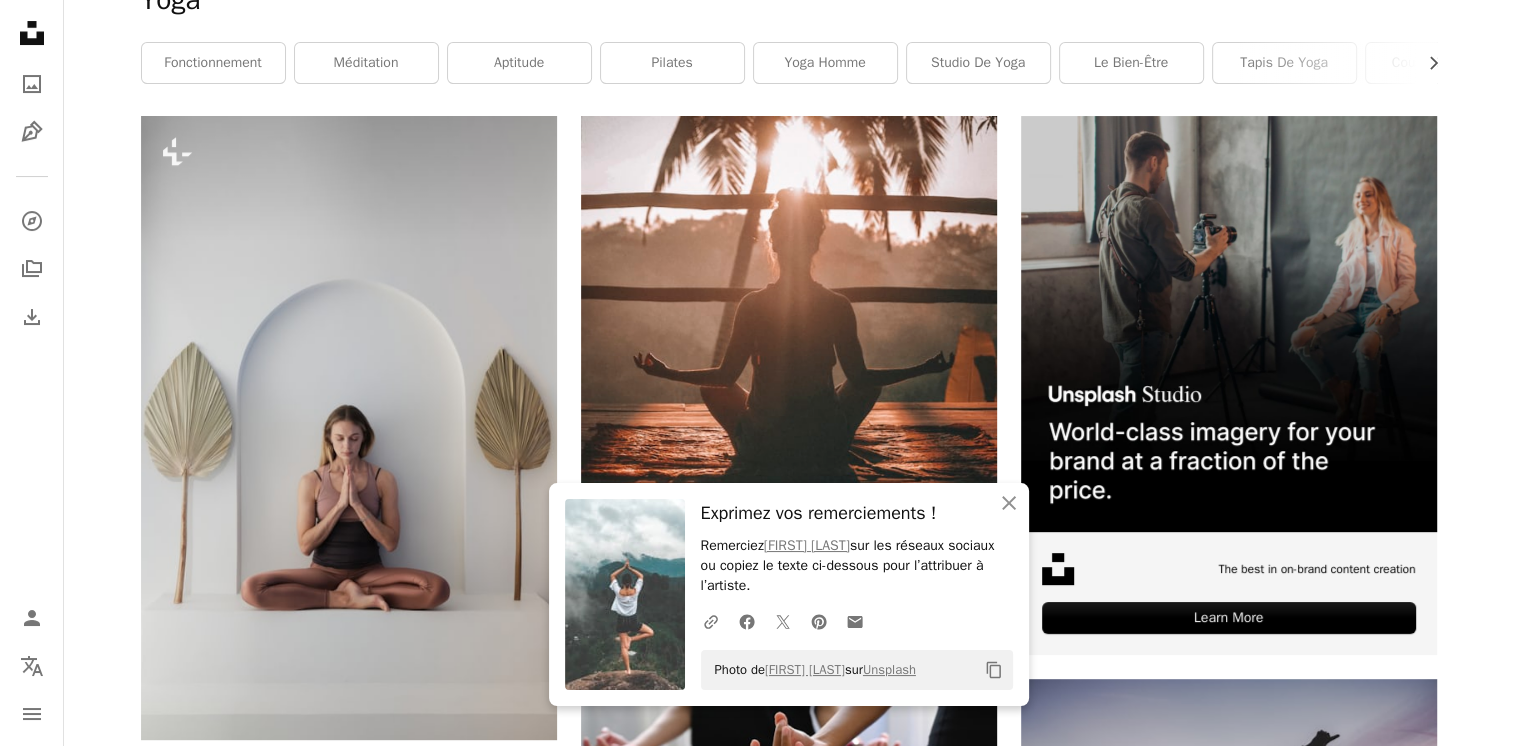 scroll, scrollTop: 0, scrollLeft: 0, axis: both 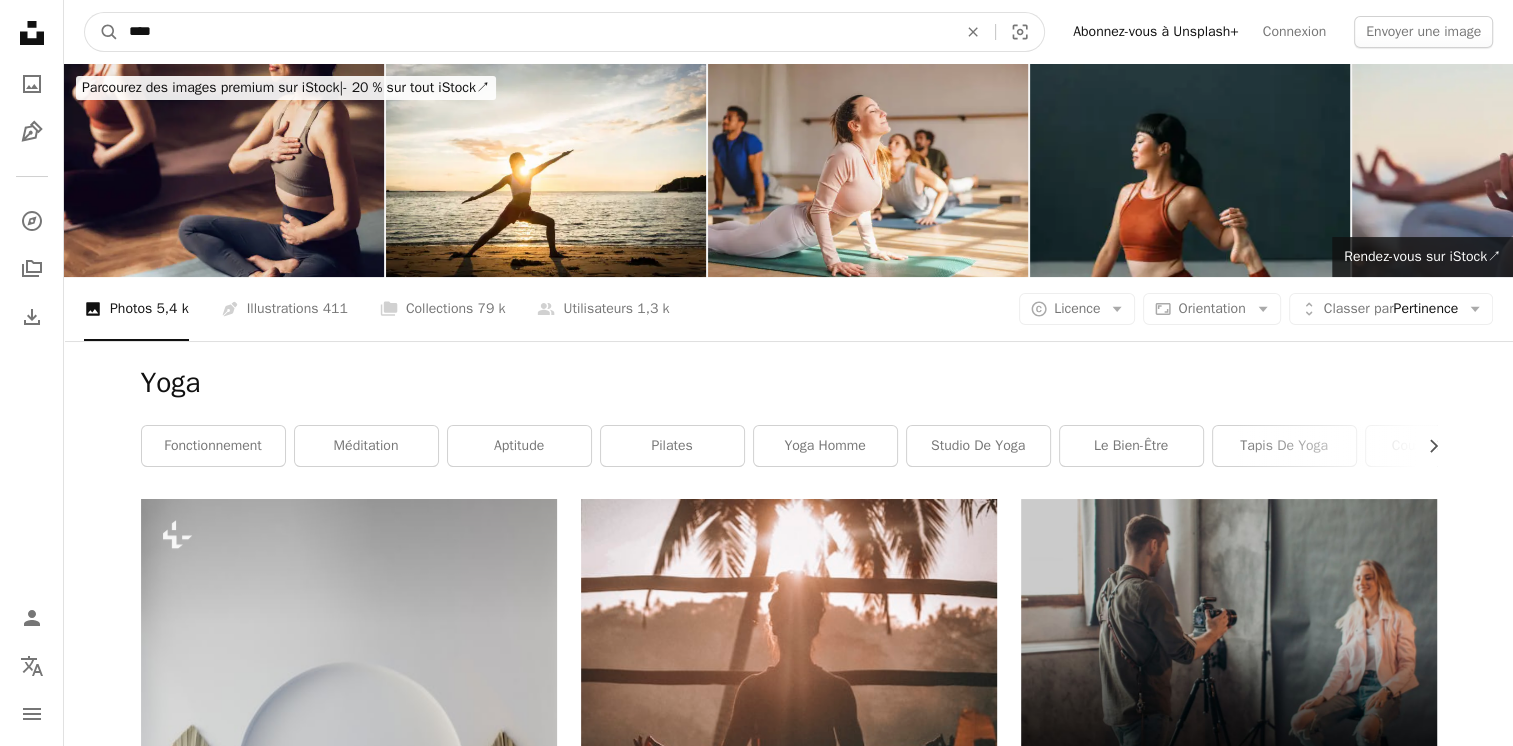 click on "****" at bounding box center (535, 32) 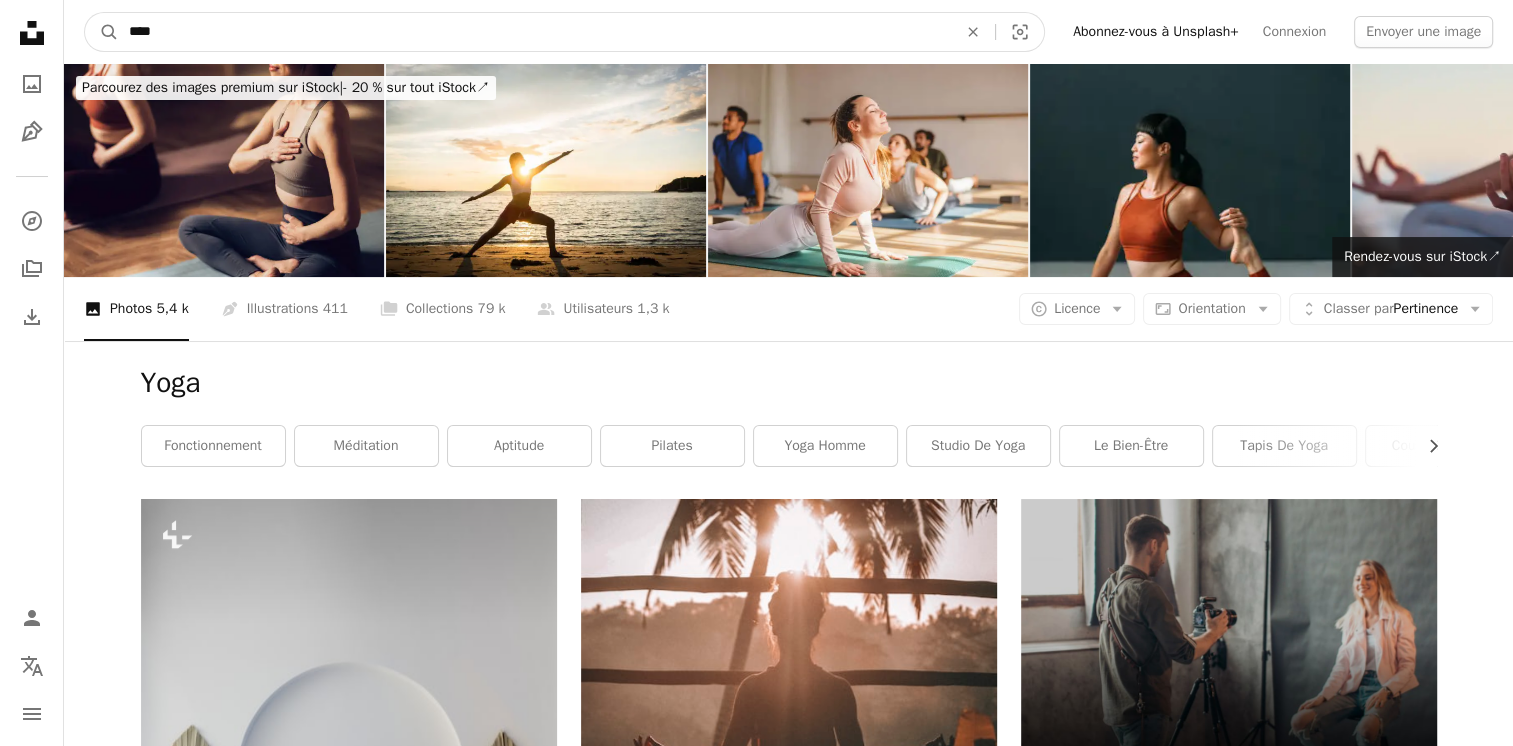 type on "****" 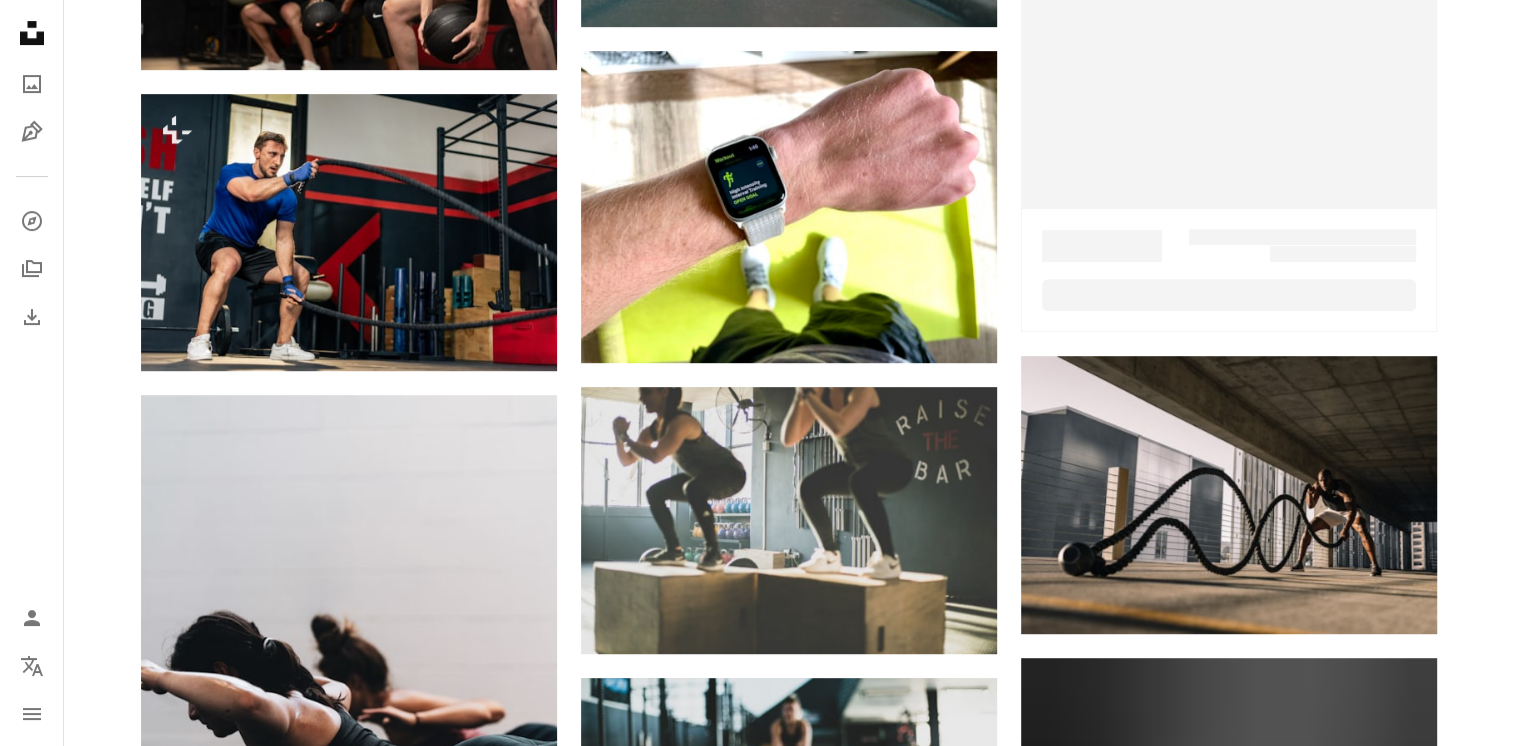scroll, scrollTop: 786, scrollLeft: 0, axis: vertical 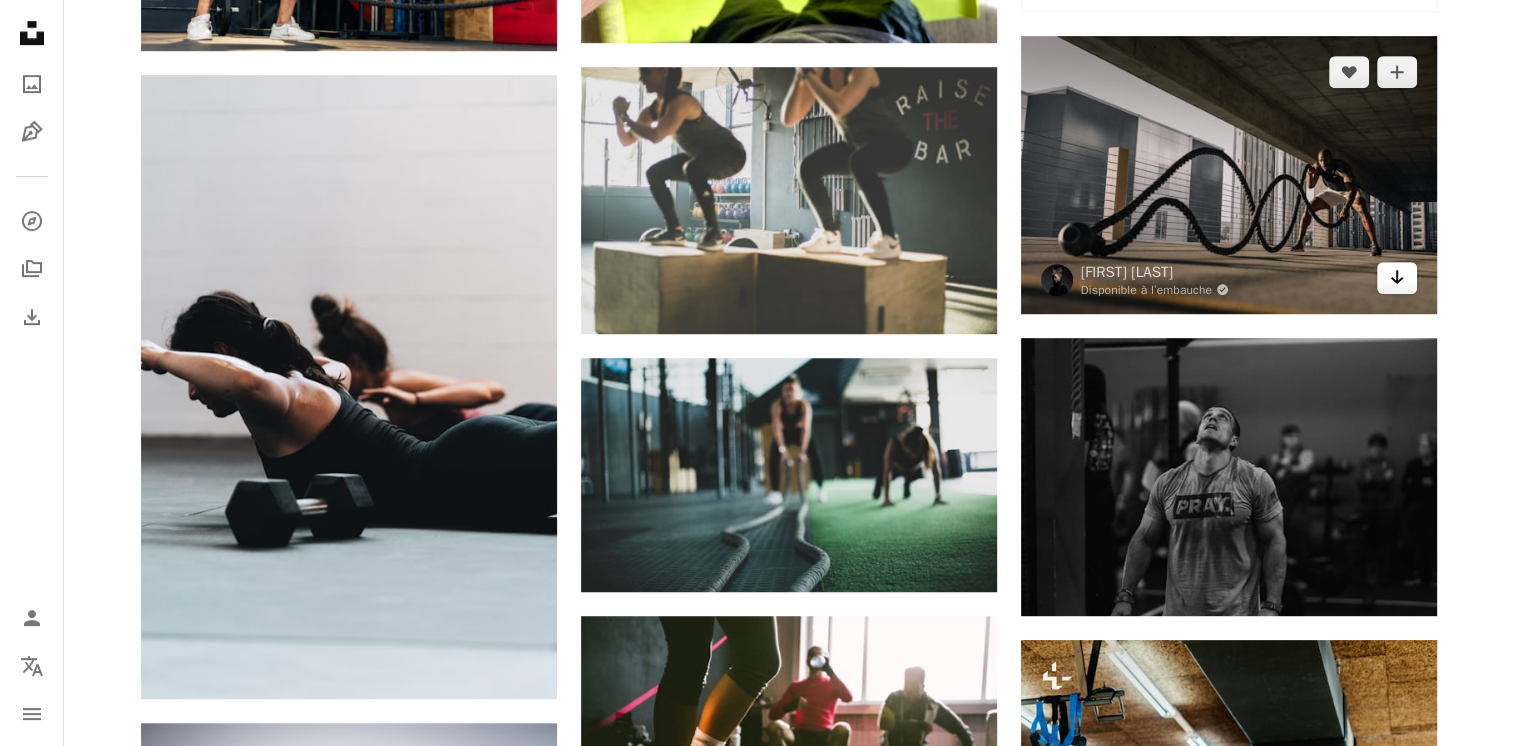 click on "Arrow pointing down" at bounding box center [1397, 278] 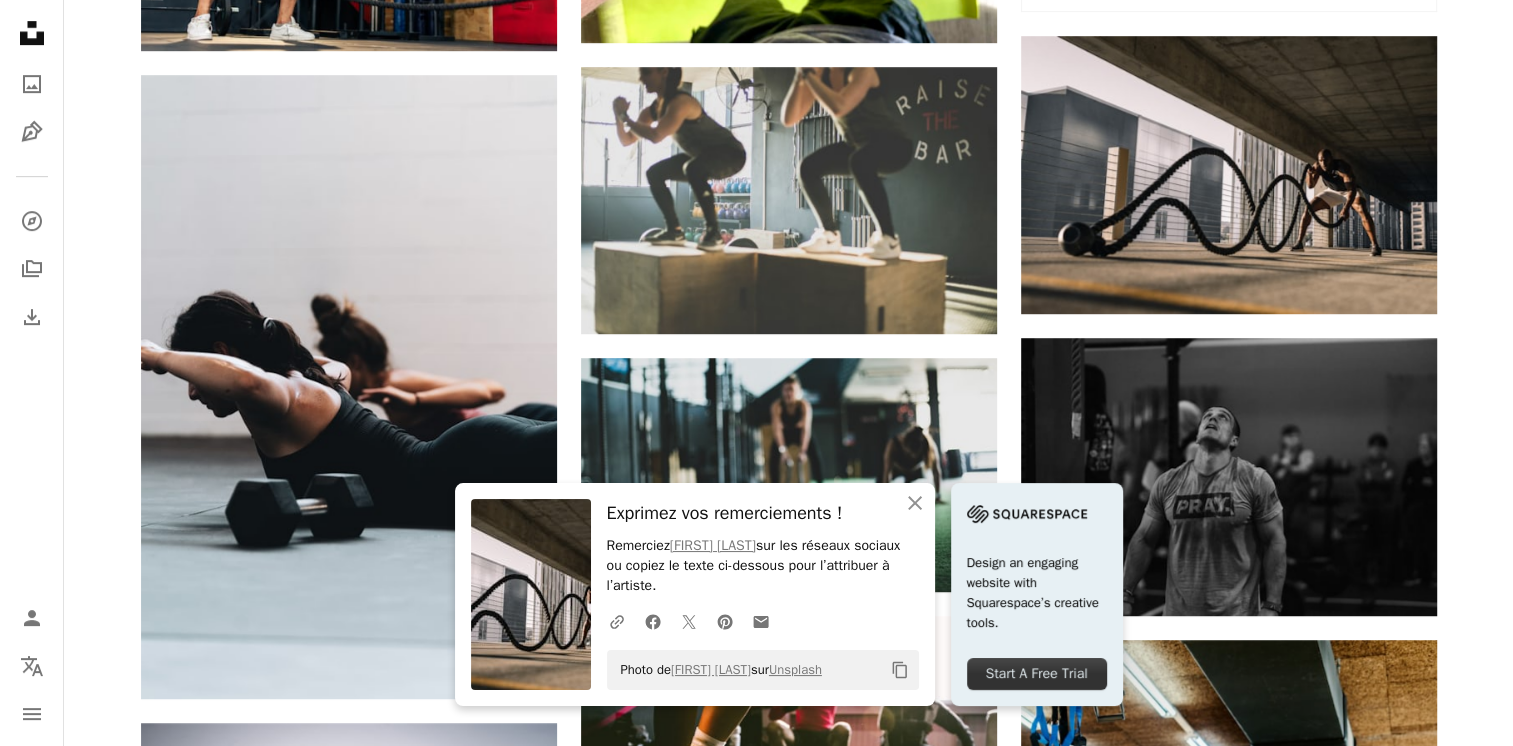 click on "Plus sign for Unsplash+ A heart A plus sign [FIRST] [LAST] | @LGNWVR Disponible à l’embauche A checkmark inside of a circle Arrow pointing down A heart A plus sign [FIRST] [LAST] Disponible à l’embauche A checkmark inside of a circle Arrow pointing down Plus sign for Unsplash+ A heart A plus sign [FIRST] [LAST] Pour  Unsplash+ A lock Télécharger A heart A plus sign [FIRST] [LAST] Arrow pointing down A heart A plus sign [FIRST] [LAST] Arrow pointing down A heart A plus sign [FIRST] [LAST] Disponible à l’embauche A checkmark inside of a circle Arrow pointing down A heart A plus sign [FIRST] [LAST] Disponible à l’embauche A checkmark inside of a circle Arrow pointing down A heart A plus sign [FIRST] [LAST] Disponible à l’embauche A checkmark inside of a circle Arrow pointing down A heart A plus sign [FIRST] [LAST] Arrow pointing down Pour" at bounding box center (788, 1060) 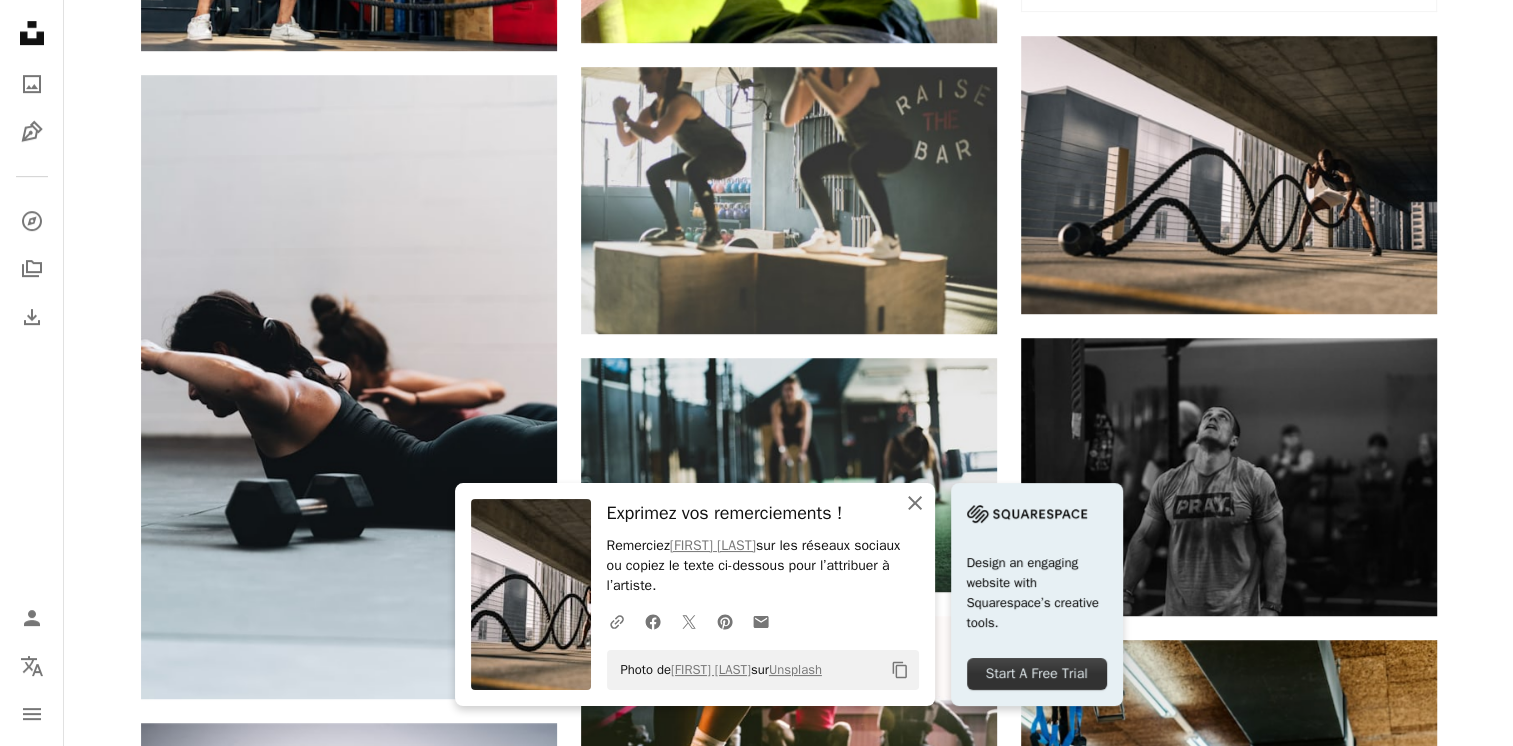 click on "An X shape" at bounding box center [915, 503] 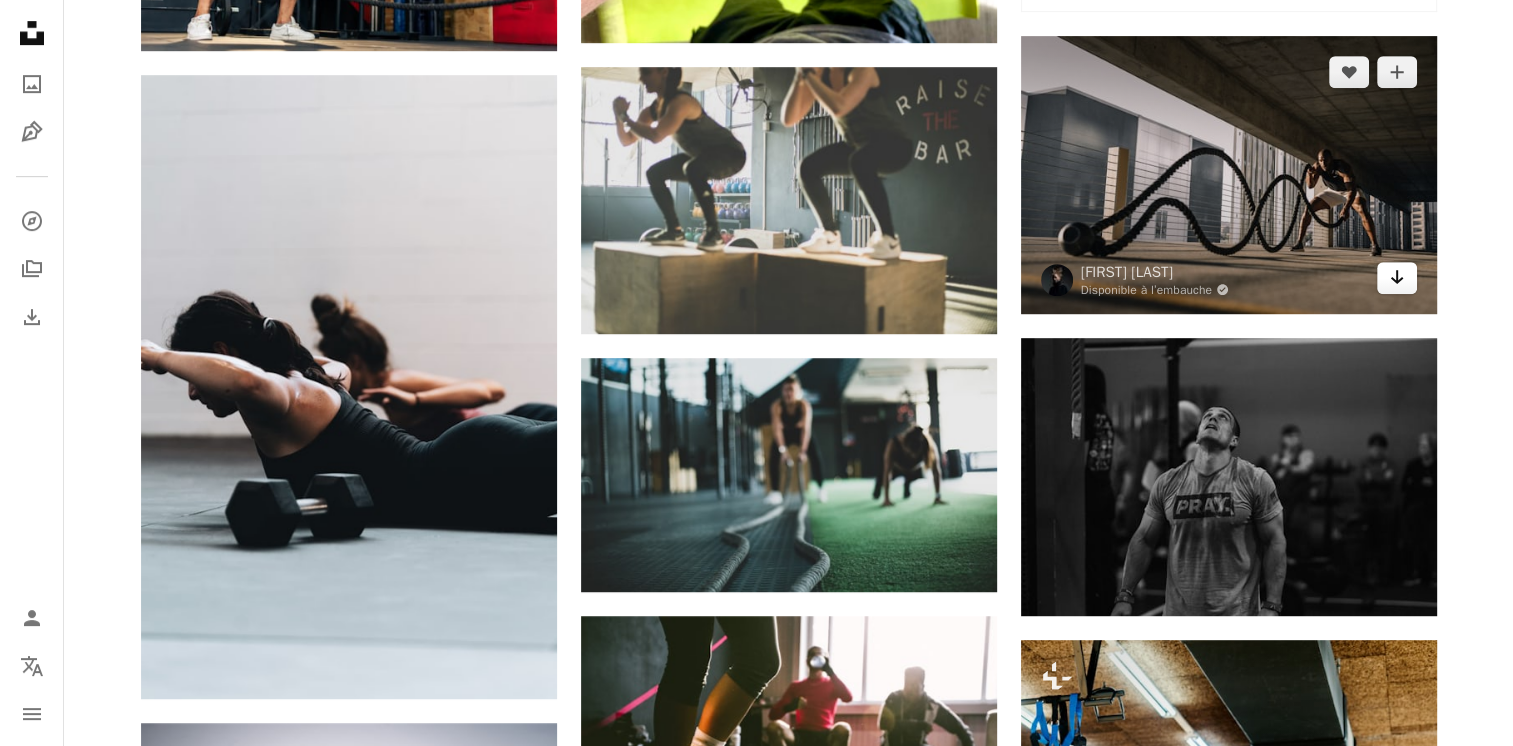 click on "Arrow pointing down" at bounding box center (1397, 277) 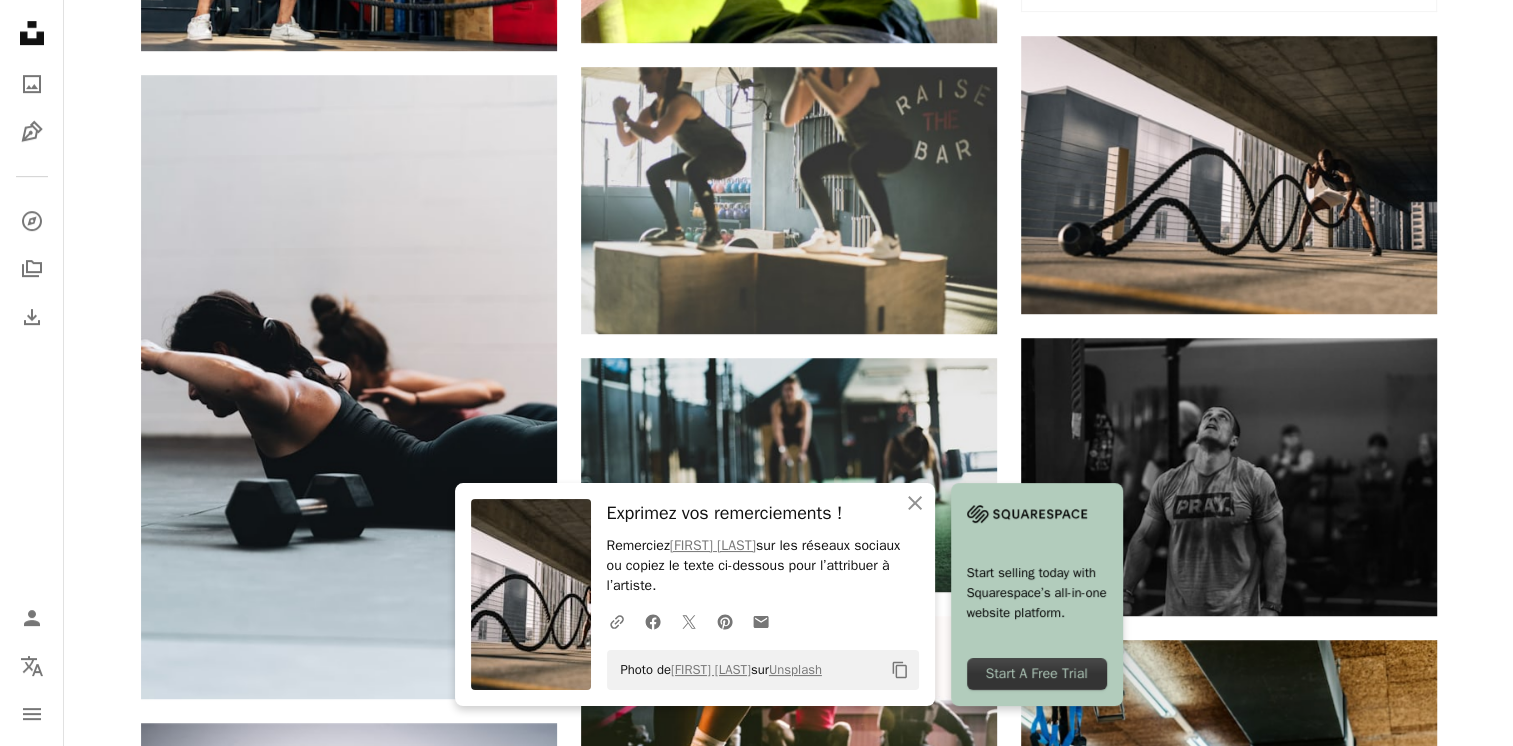 click on "Start A Free Trial" at bounding box center [1037, 674] 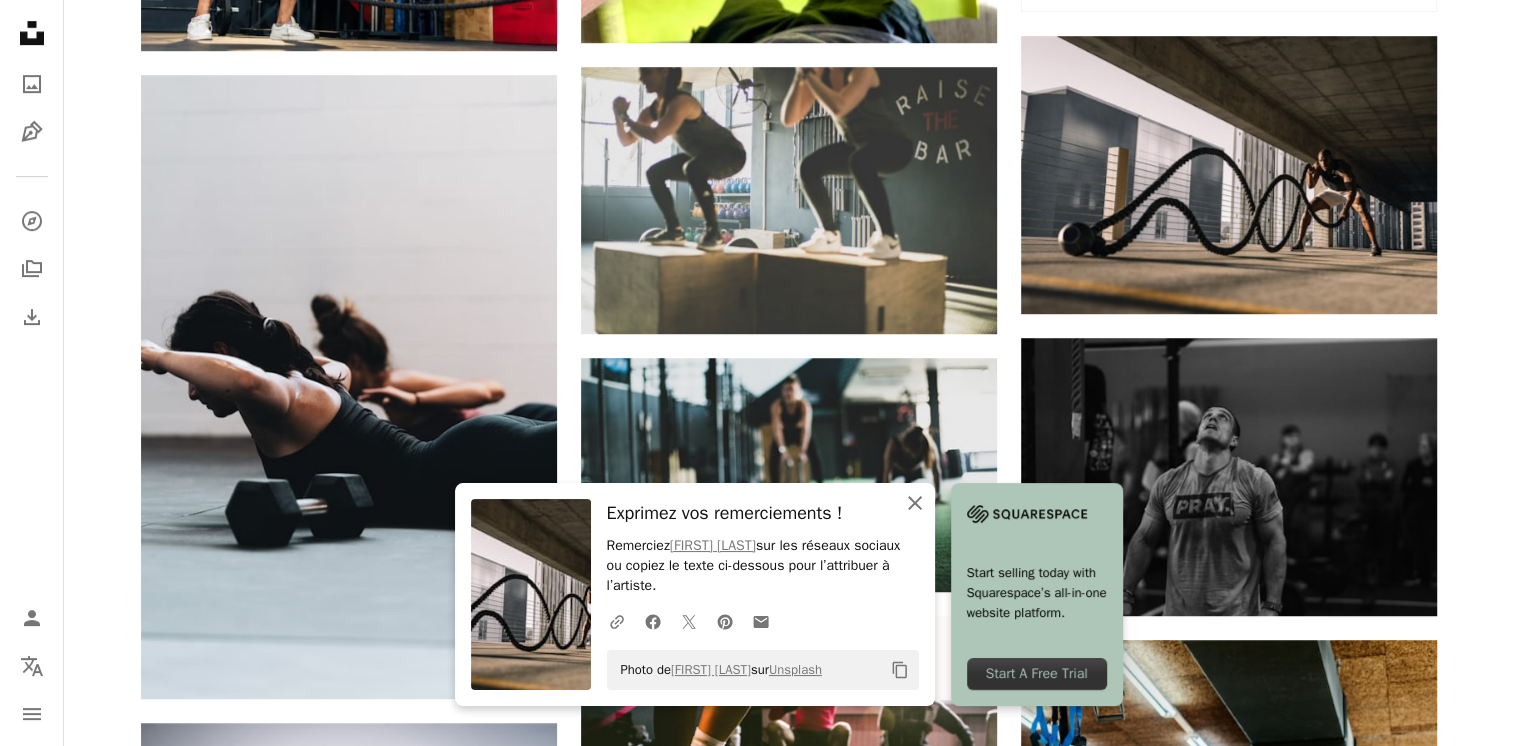 click on "An X shape" at bounding box center [915, 503] 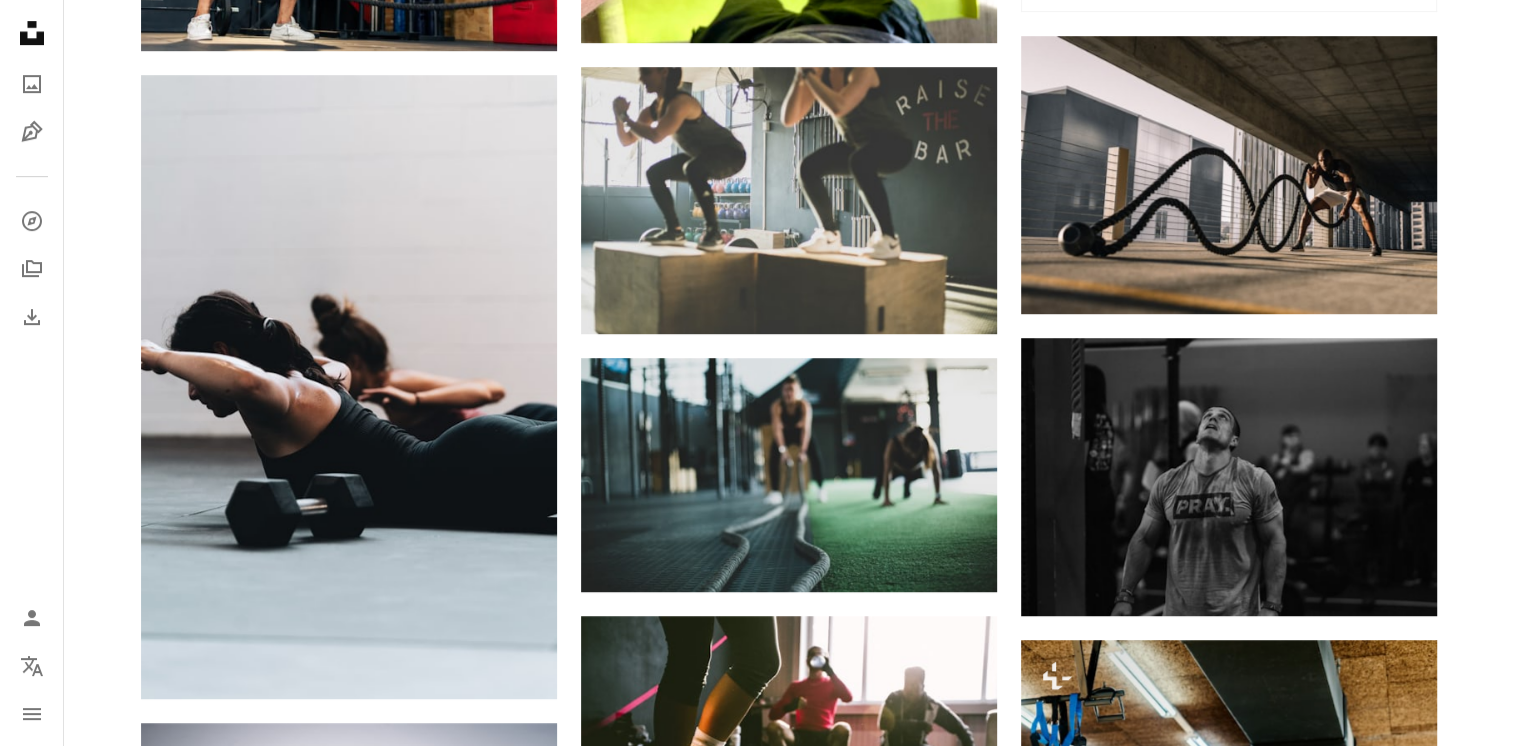 click on "Plus sign for Unsplash+ A heart A plus sign [FIRST] [LAST] | @LGNWVR Disponible à l’embauche A checkmark inside of a circle Arrow pointing down A heart A plus sign [FIRST] [LAST] Disponible à l’embauche A checkmark inside of a circle Arrow pointing down Plus sign for Unsplash+ A heart A plus sign [FIRST] [LAST] Pour  Unsplash+ A lock Télécharger A heart A plus sign [FIRST] [LAST] Arrow pointing down A heart A plus sign [FIRST] [LAST] Arrow pointing down A heart A plus sign [FIRST] [LAST] Disponible à l’embauche A checkmark inside of a circle Arrow pointing down A heart A plus sign [FIRST] [LAST] Disponible à l’embauche A checkmark inside of a circle Arrow pointing down A heart A plus sign [FIRST] [LAST] Disponible à l’embauche A checkmark inside of a circle Arrow pointing down A heart A plus sign [FIRST] [LAST] Arrow pointing down Pour" at bounding box center (788, 1060) 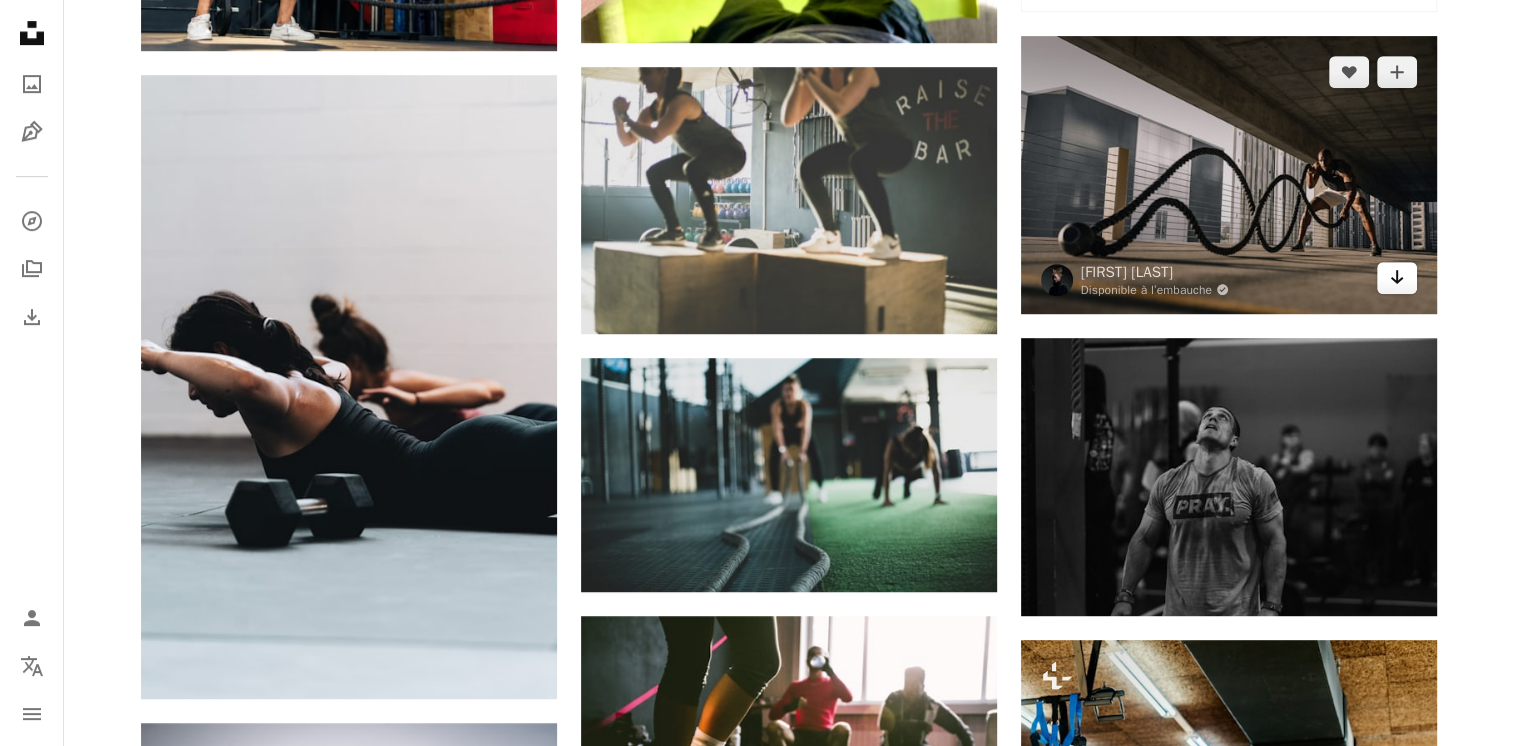 click on "Arrow pointing down" at bounding box center (1397, 277) 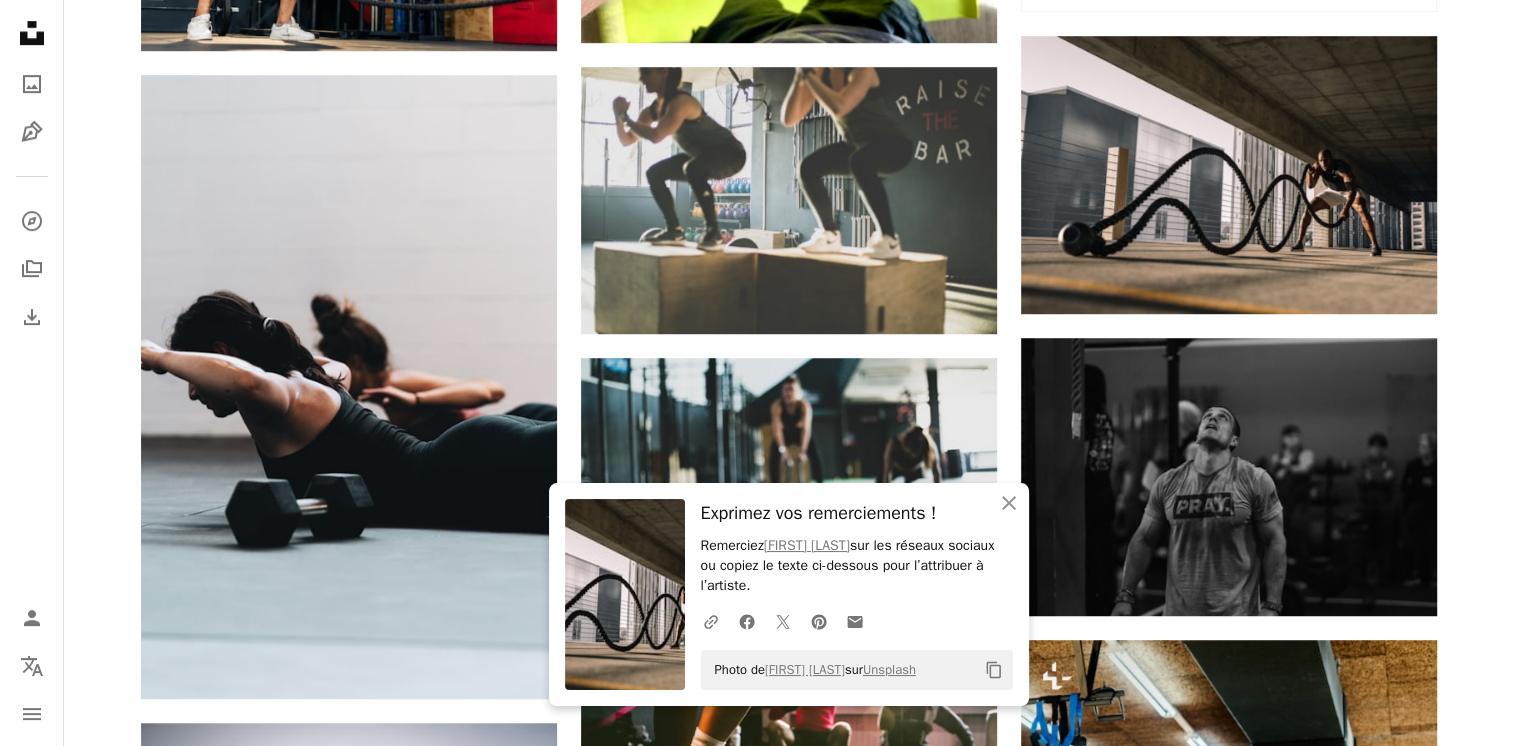 click on "Copy content" at bounding box center (994, 670) 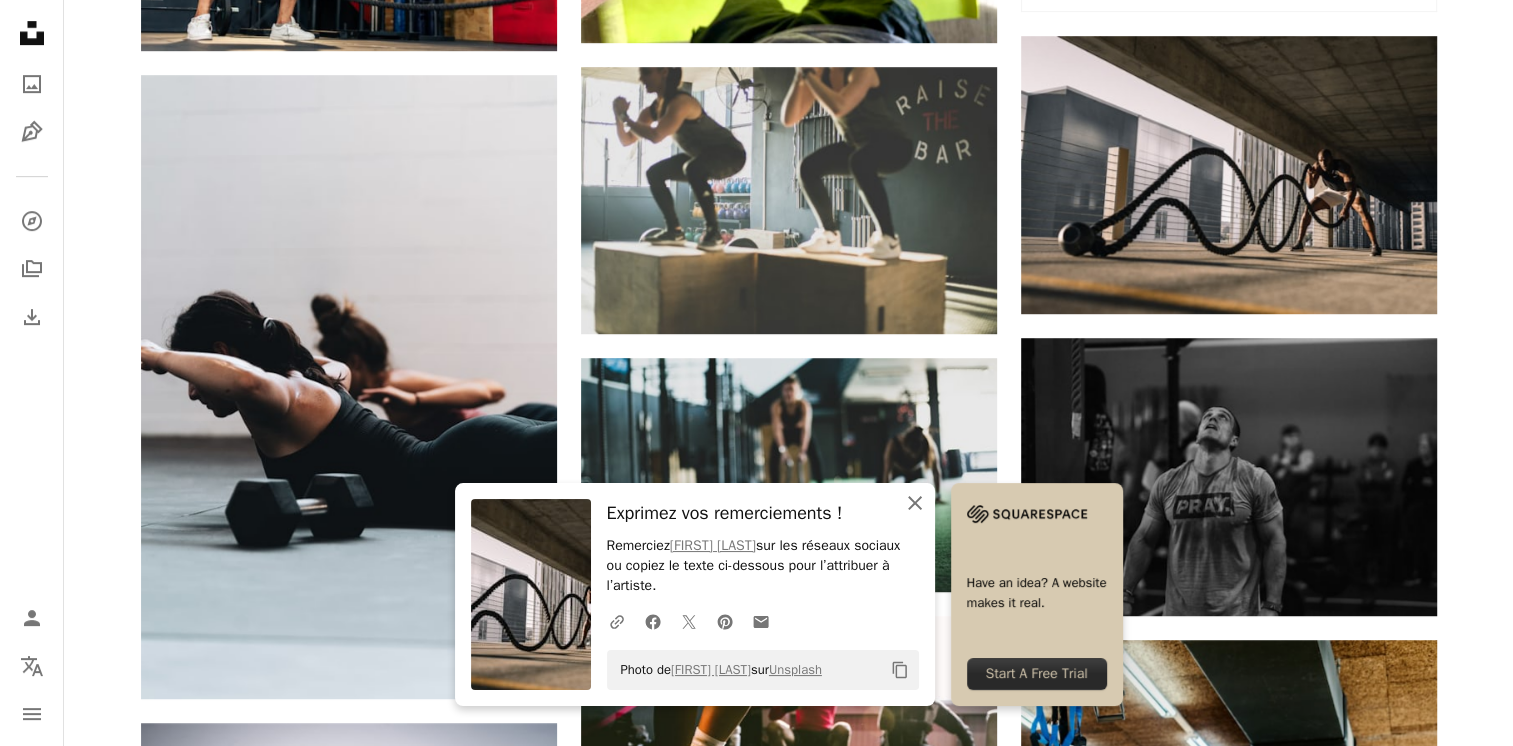 click on "An X shape" at bounding box center [915, 503] 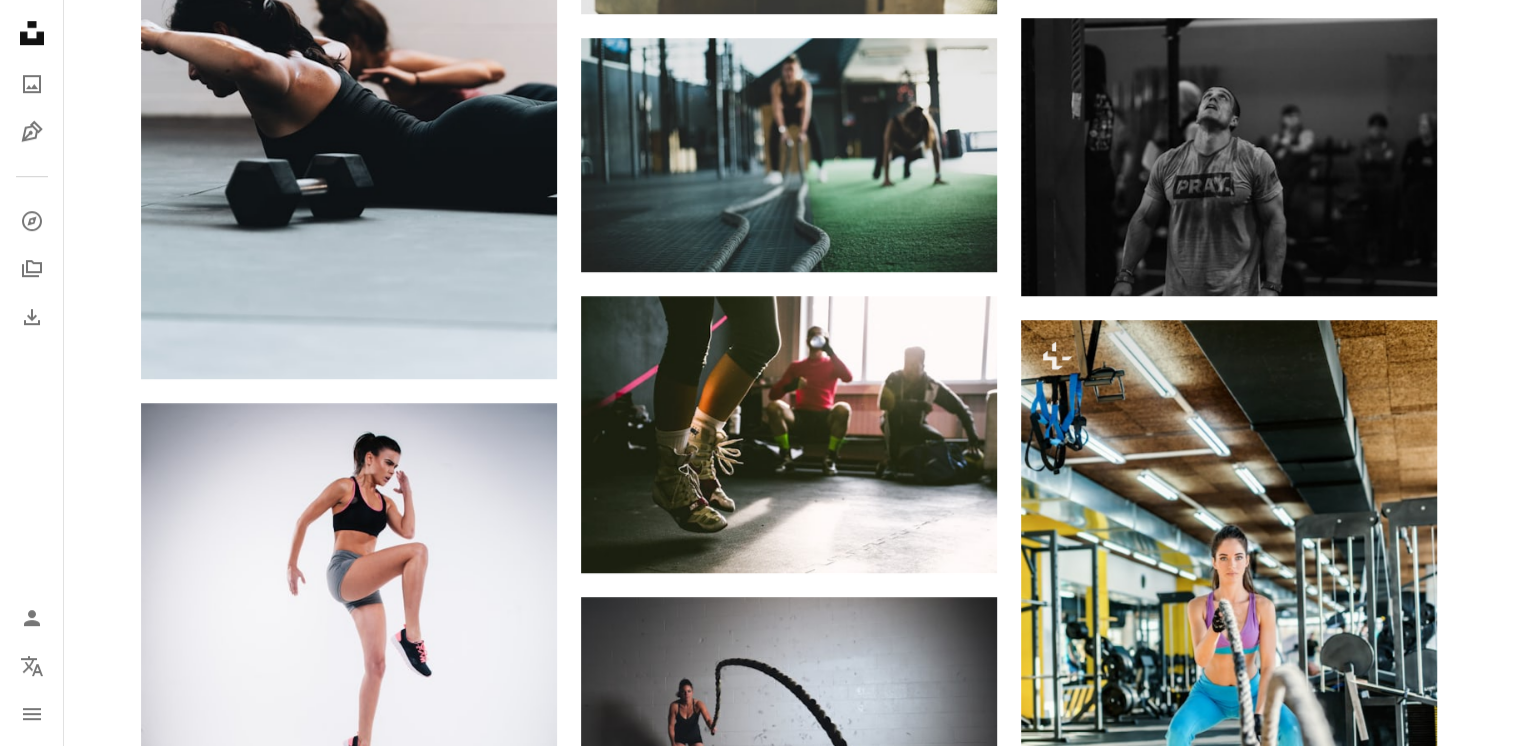 scroll, scrollTop: 1426, scrollLeft: 0, axis: vertical 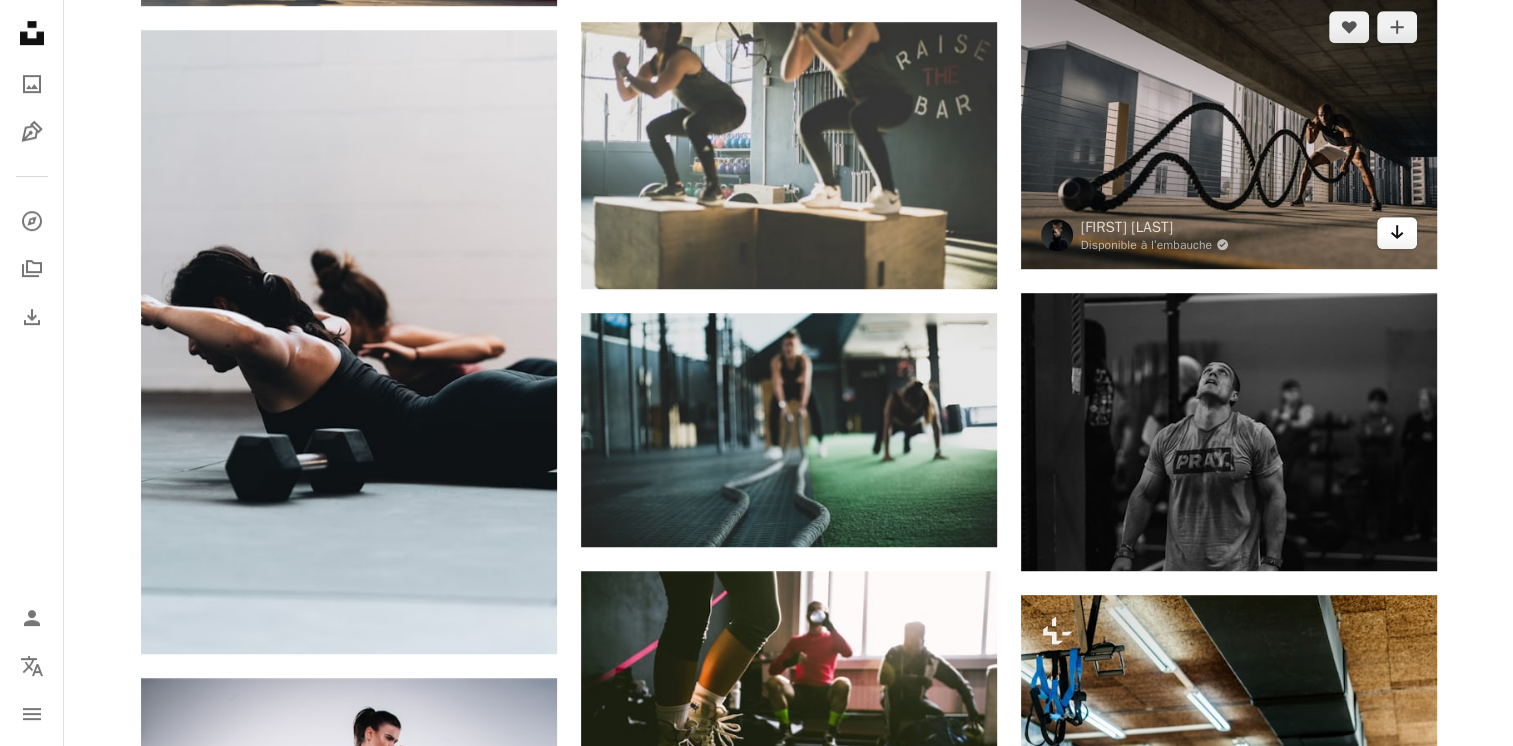 click on "Arrow pointing down" at bounding box center [1397, 233] 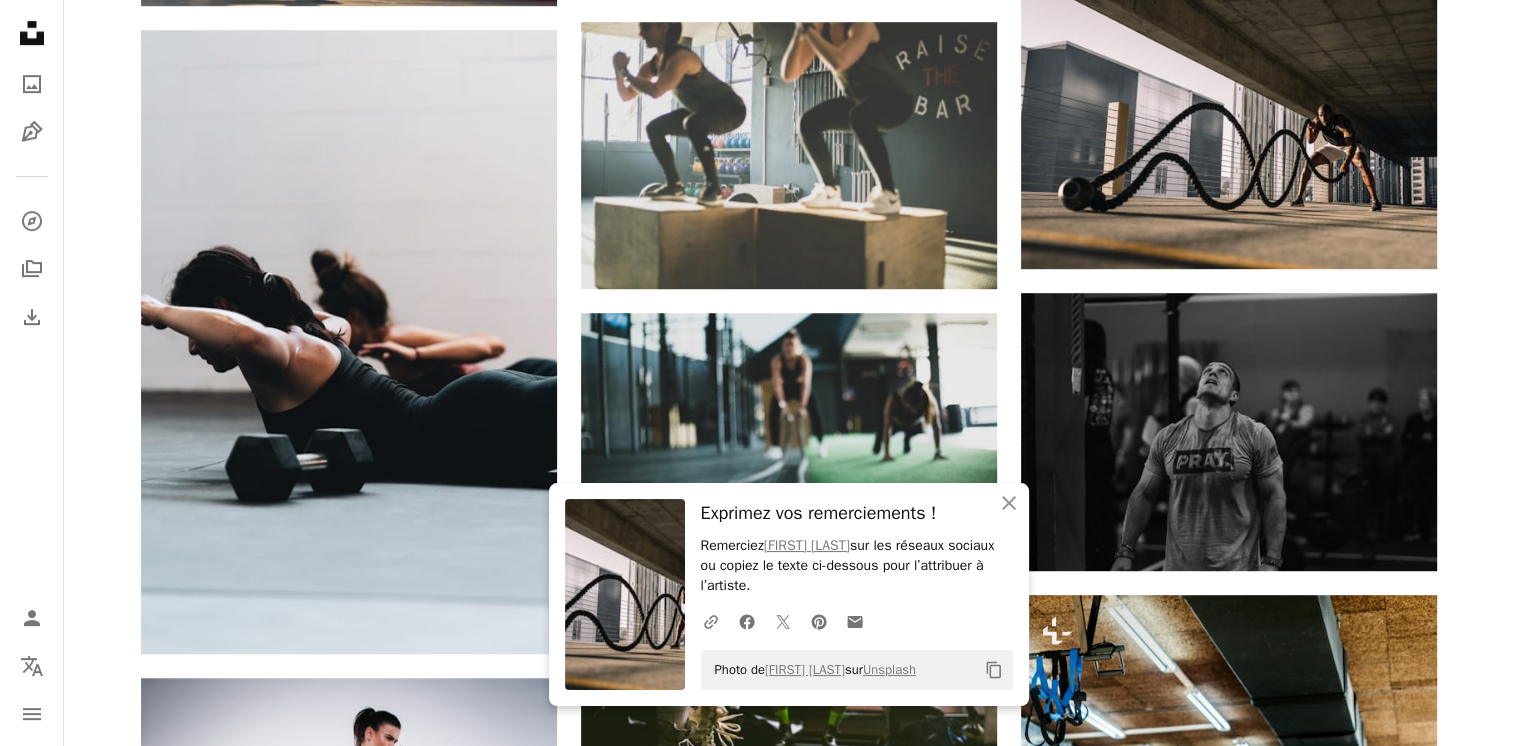 click at bounding box center [625, 594] 